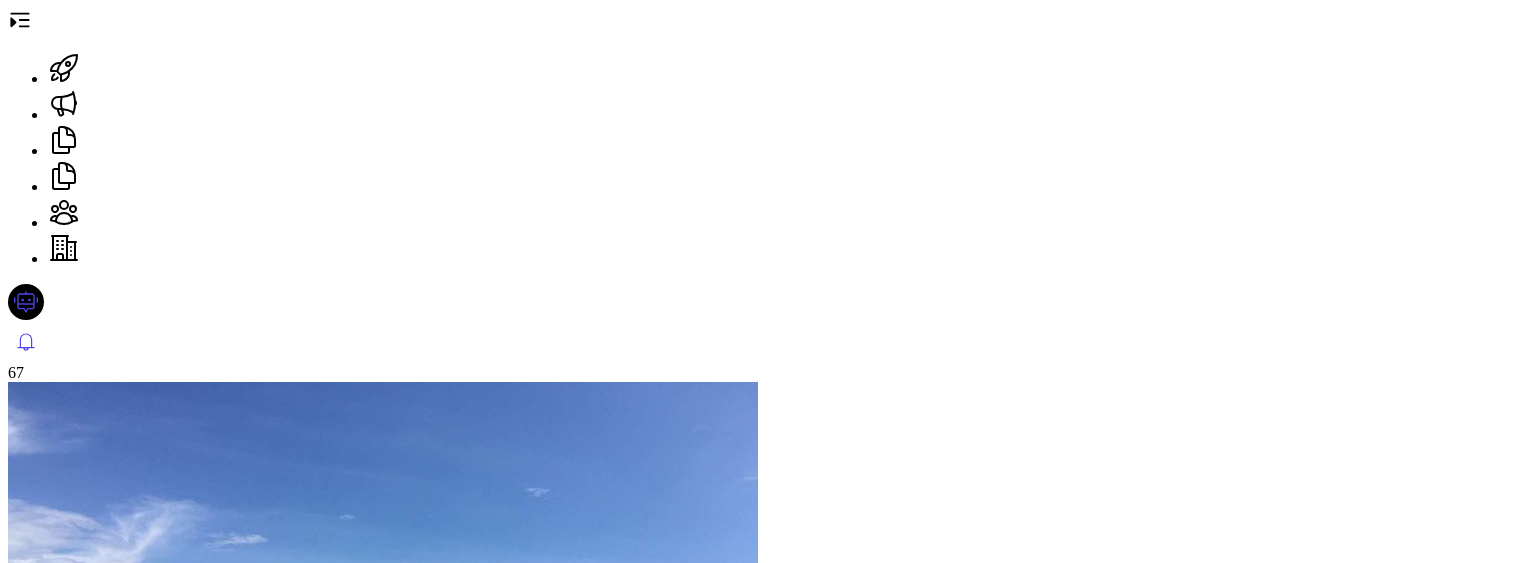scroll, scrollTop: 0, scrollLeft: 0, axis: both 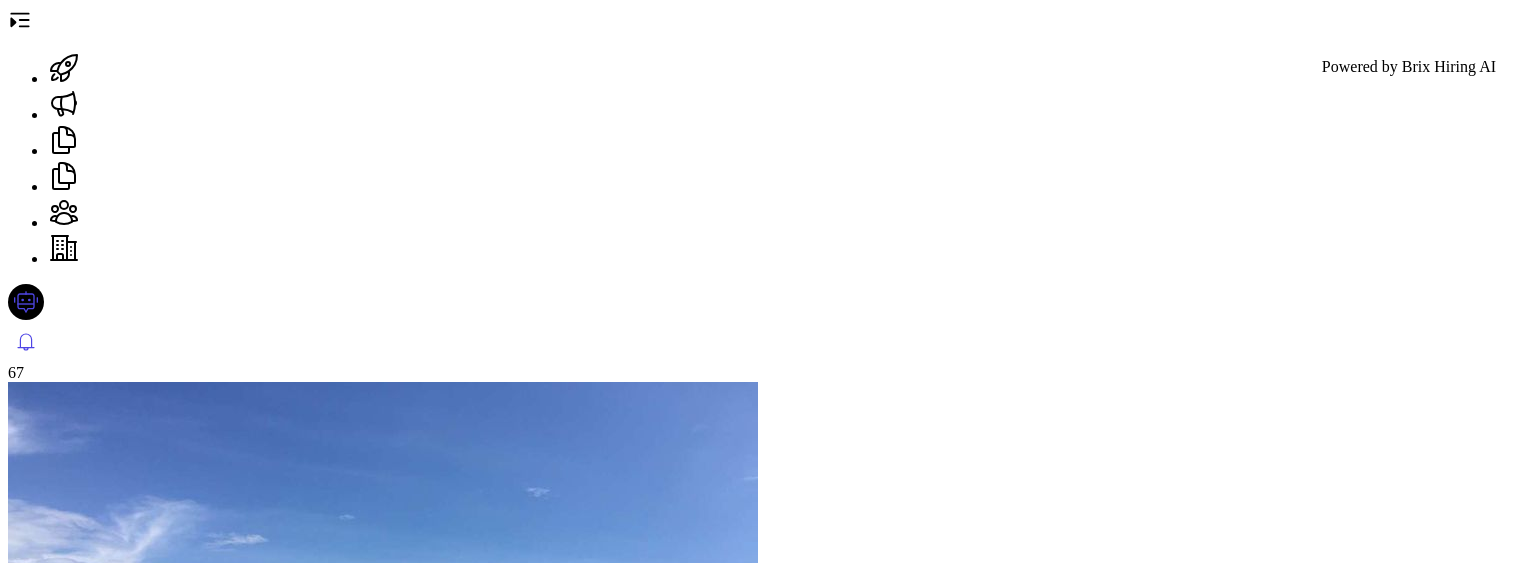 click on "Generate Job" at bounding box center [56, 1152] 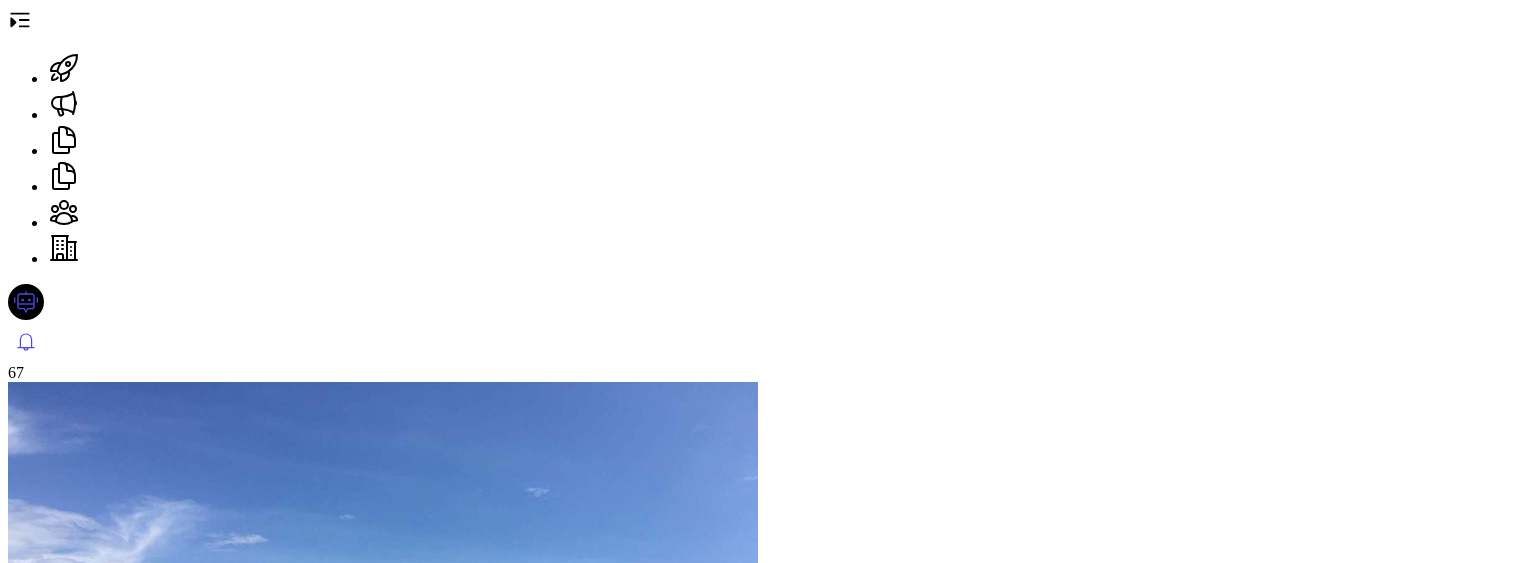 scroll, scrollTop: 133, scrollLeft: 0, axis: vertical 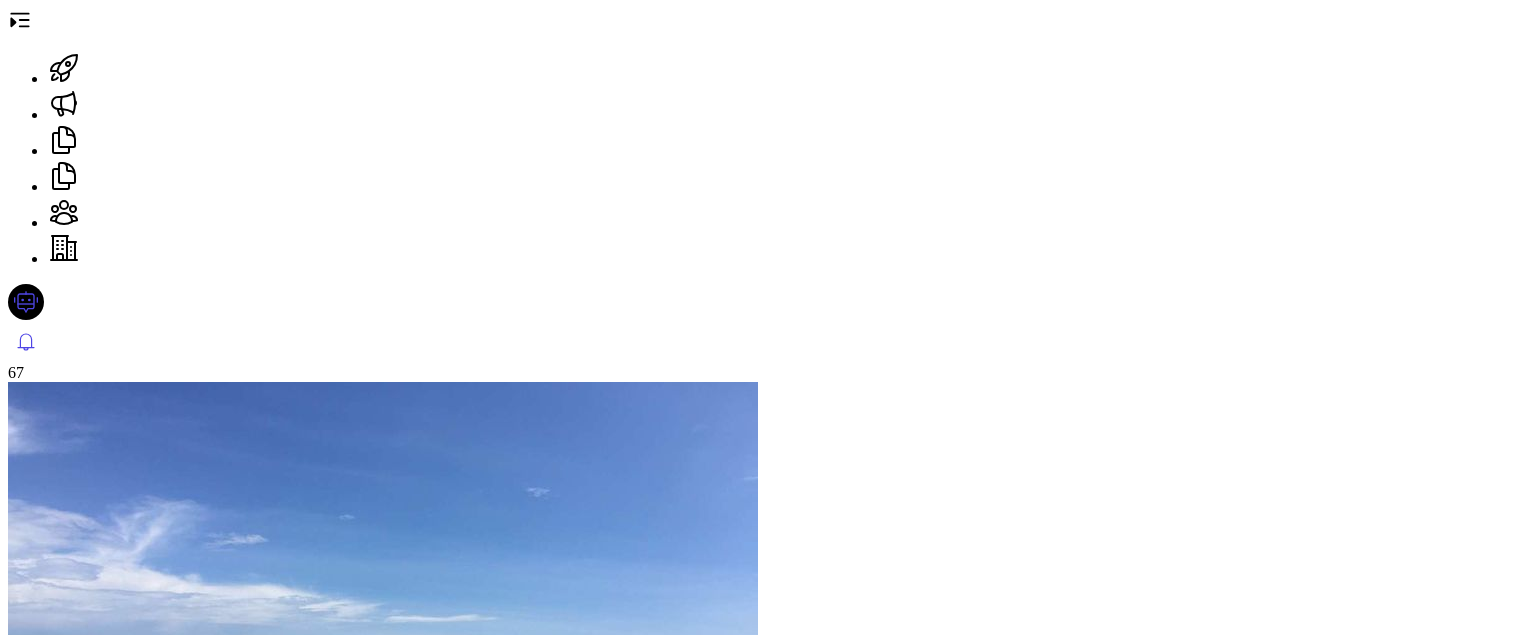 click on "Edit" at bounding box center (689, 13538) 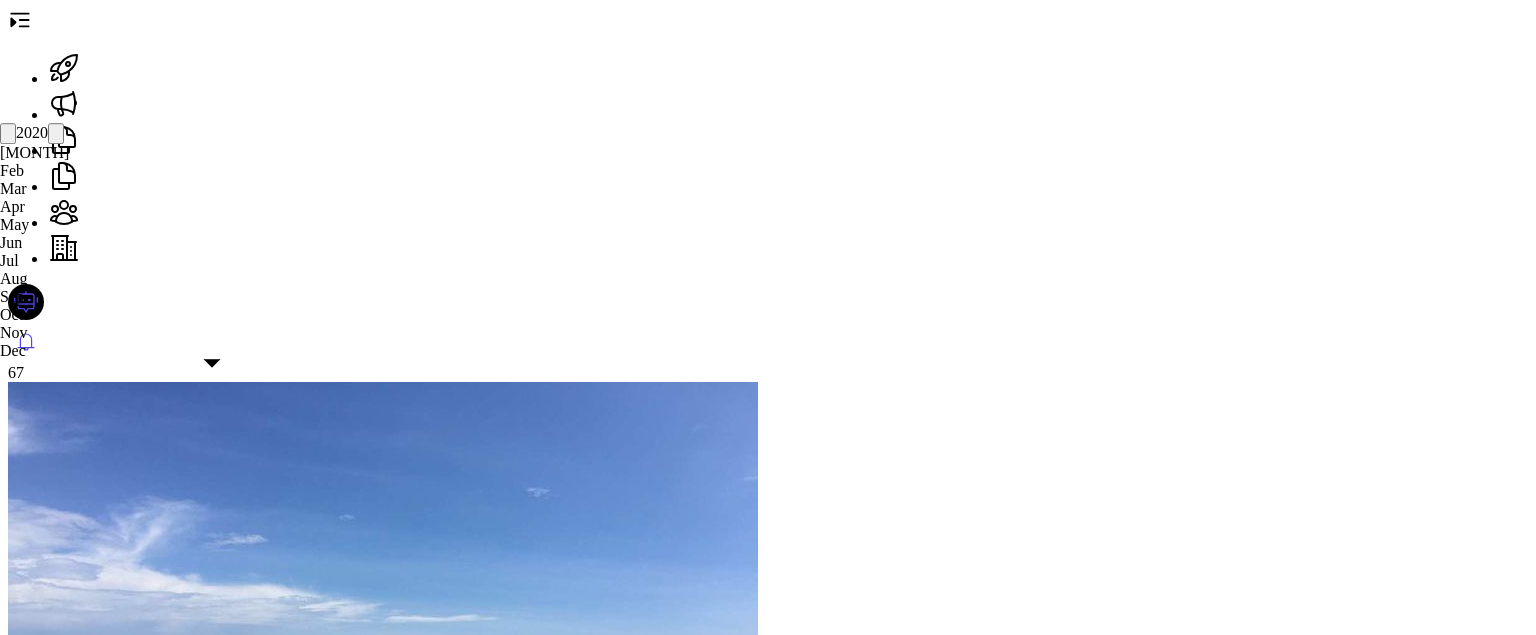 click on "Aug" at bounding box center (34, 279) 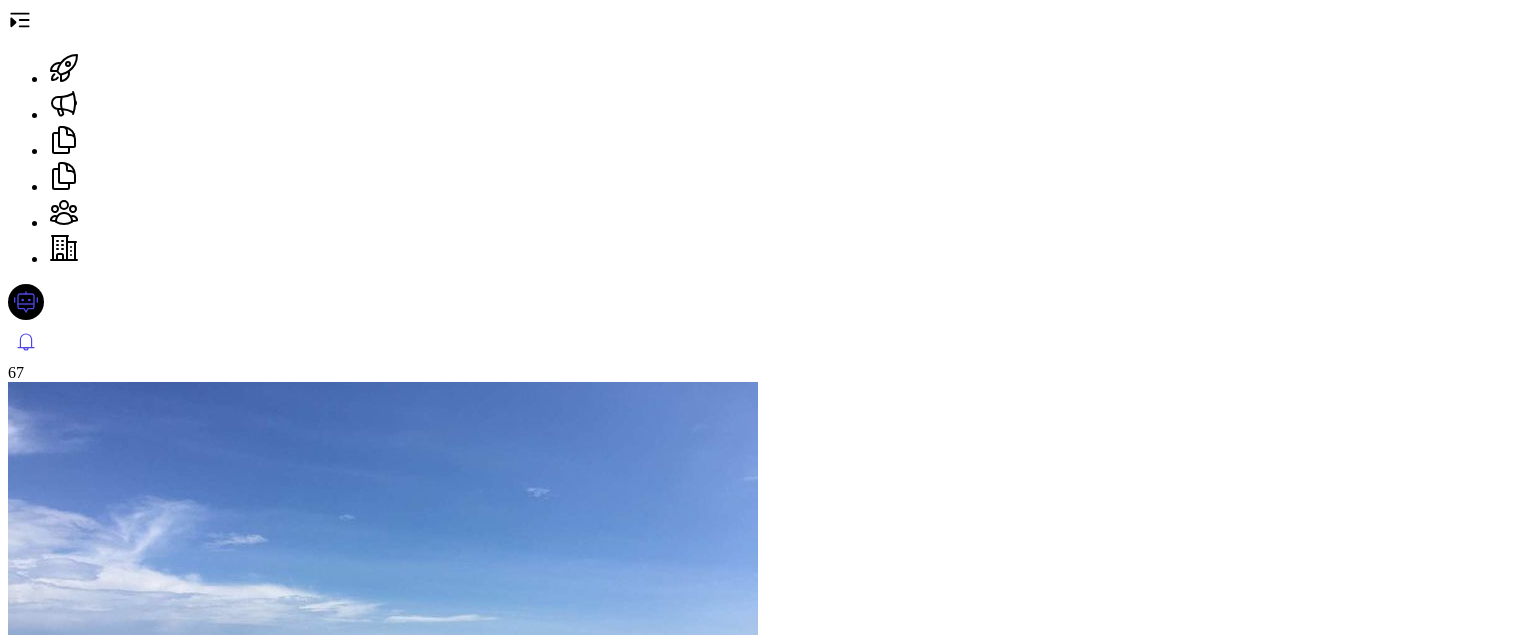 scroll, scrollTop: 20, scrollLeft: 0, axis: vertical 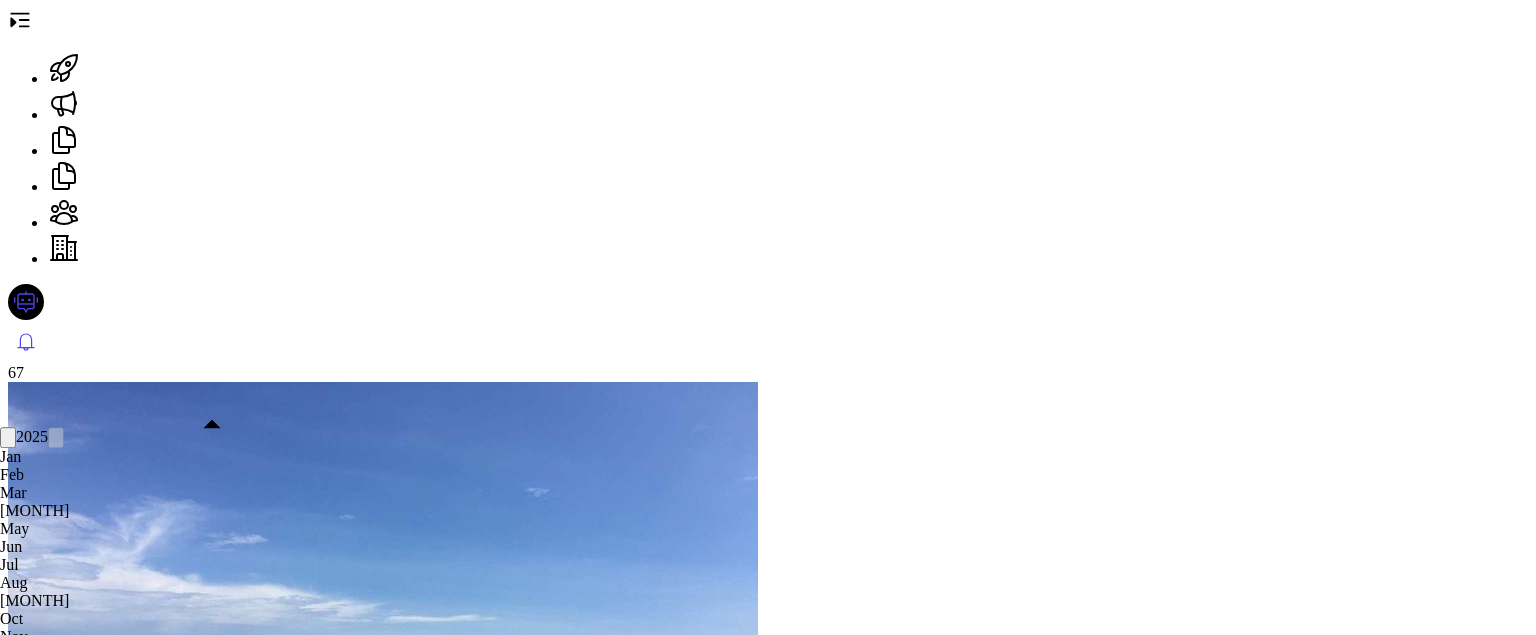click on "[MONTH]" at bounding box center (34, 511) 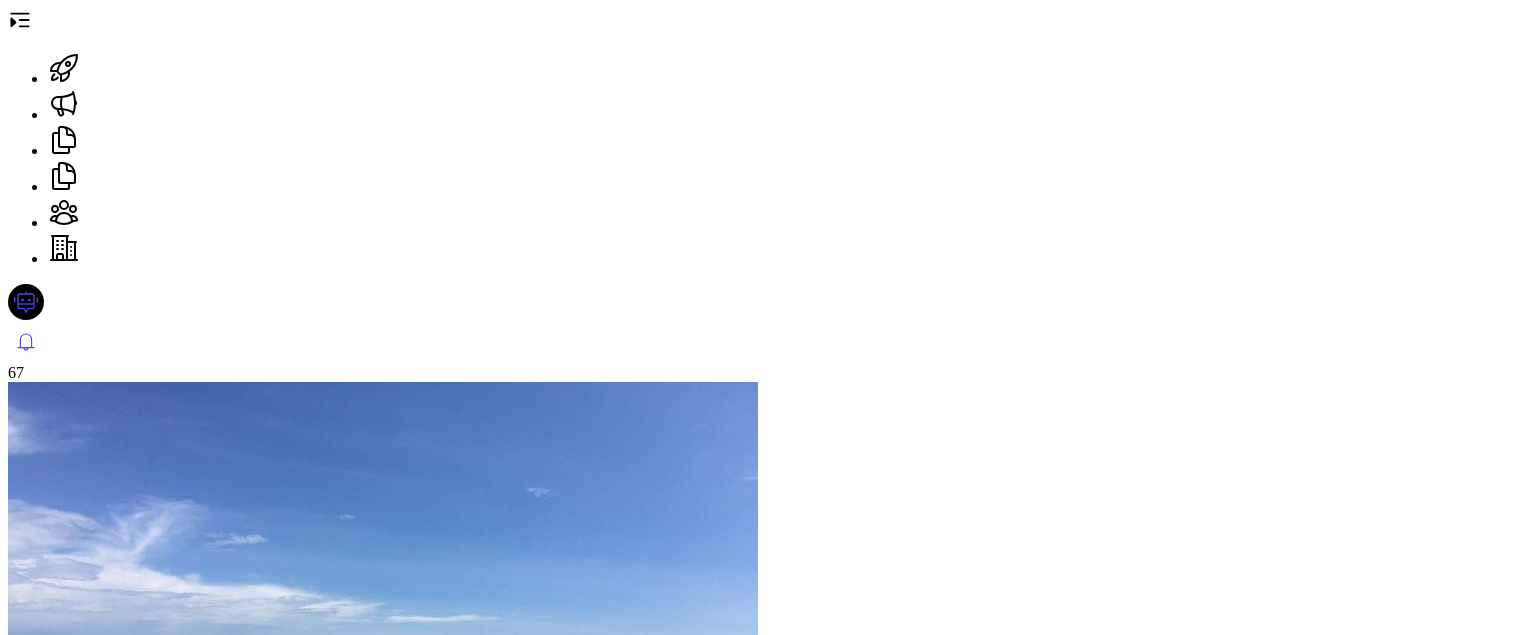 click on "Select end date" at bounding box center (508, 33257) 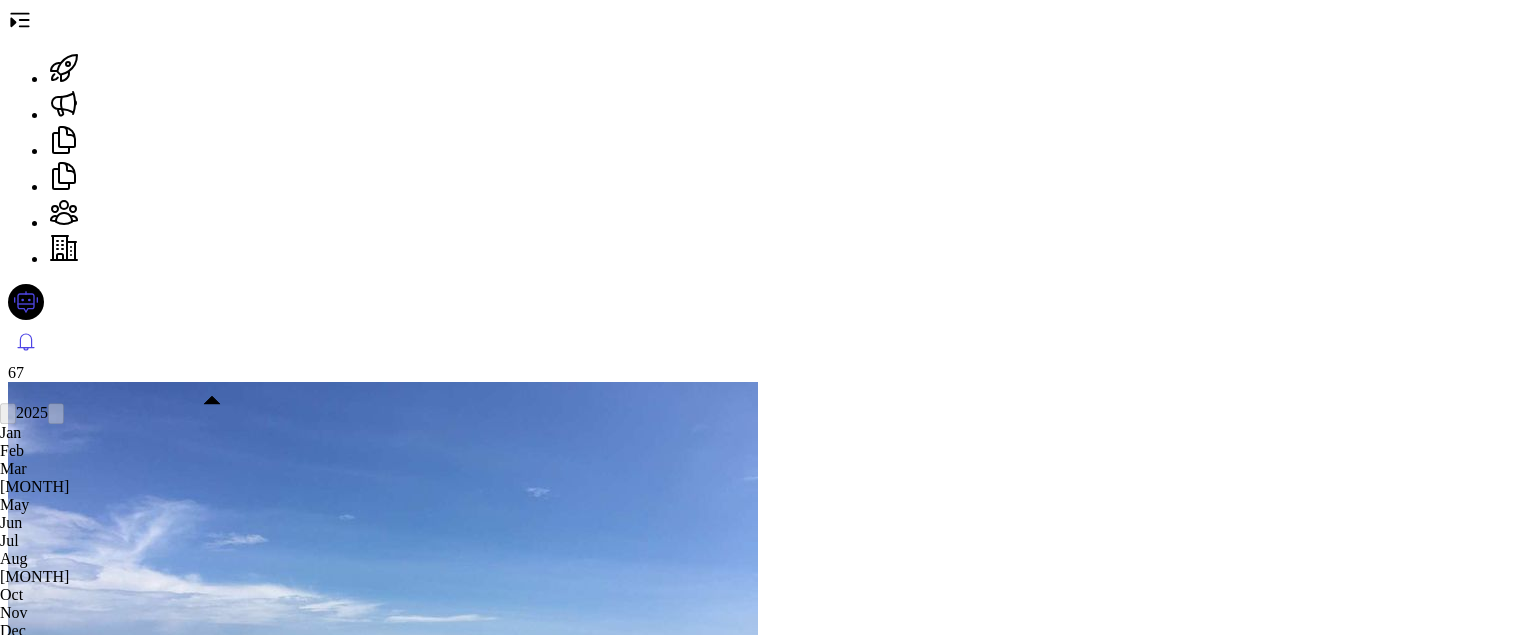 click on "[MONTH]" at bounding box center [34, 487] 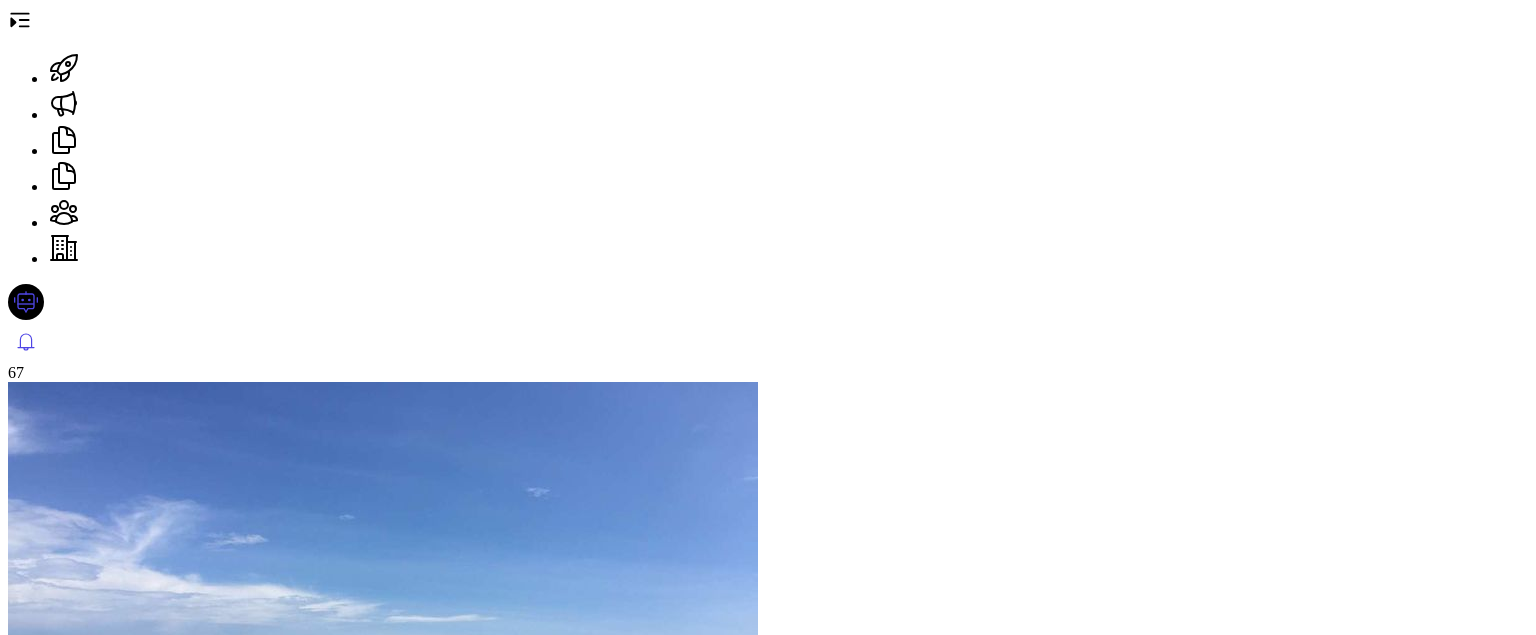 click on "202504" at bounding box center [508, 33257] 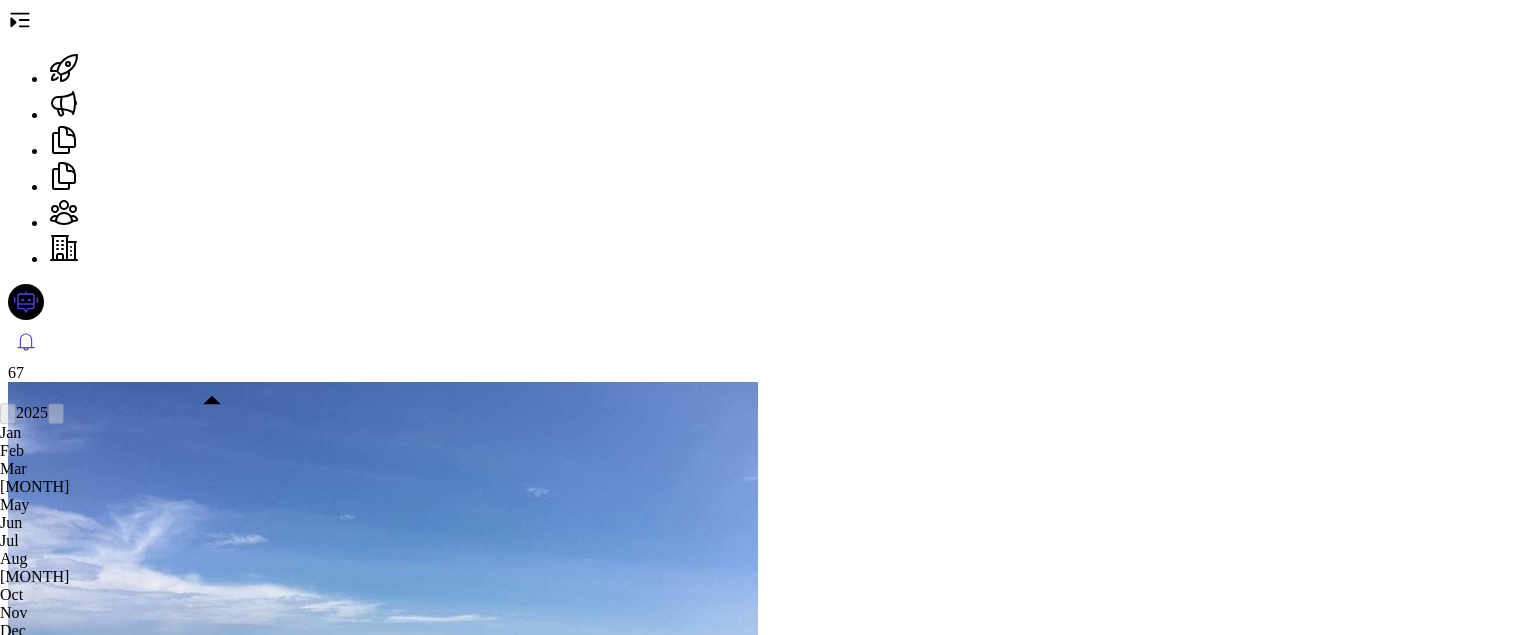 click on "Jul" at bounding box center [34, 541] 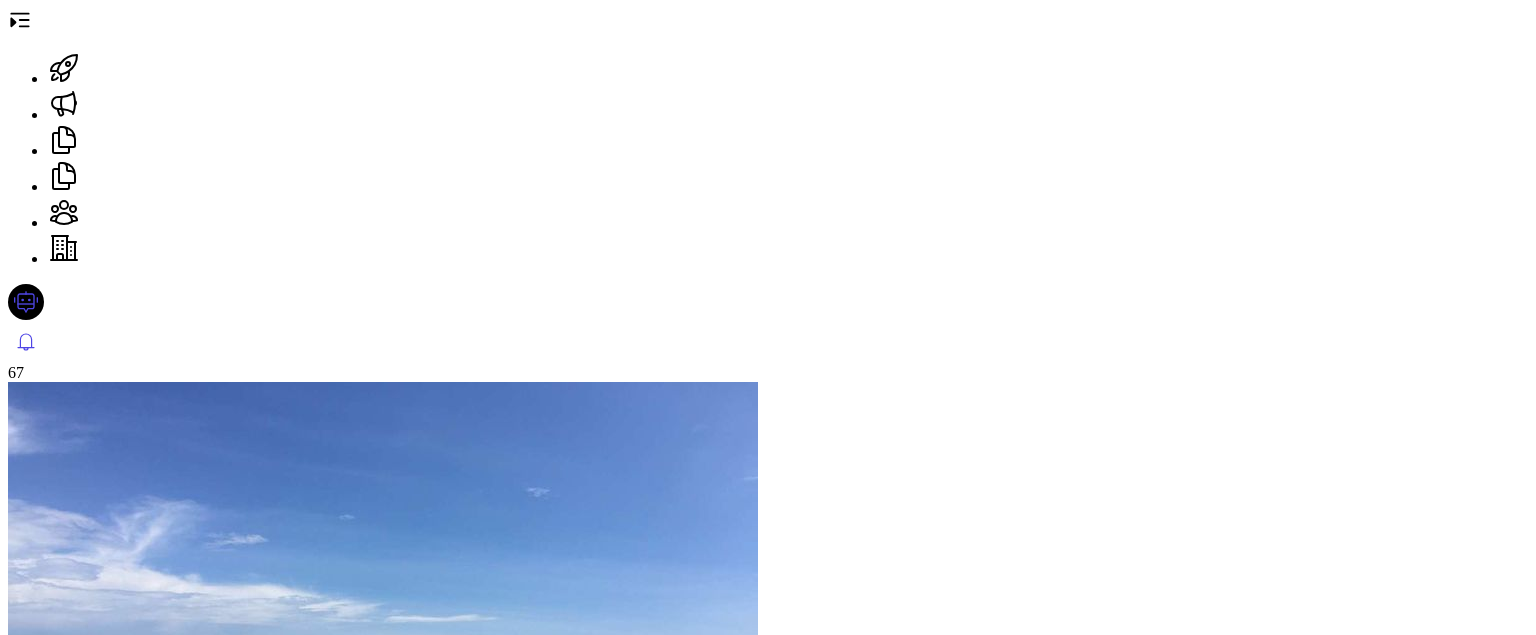 click on "202504" at bounding box center (508, 13306) 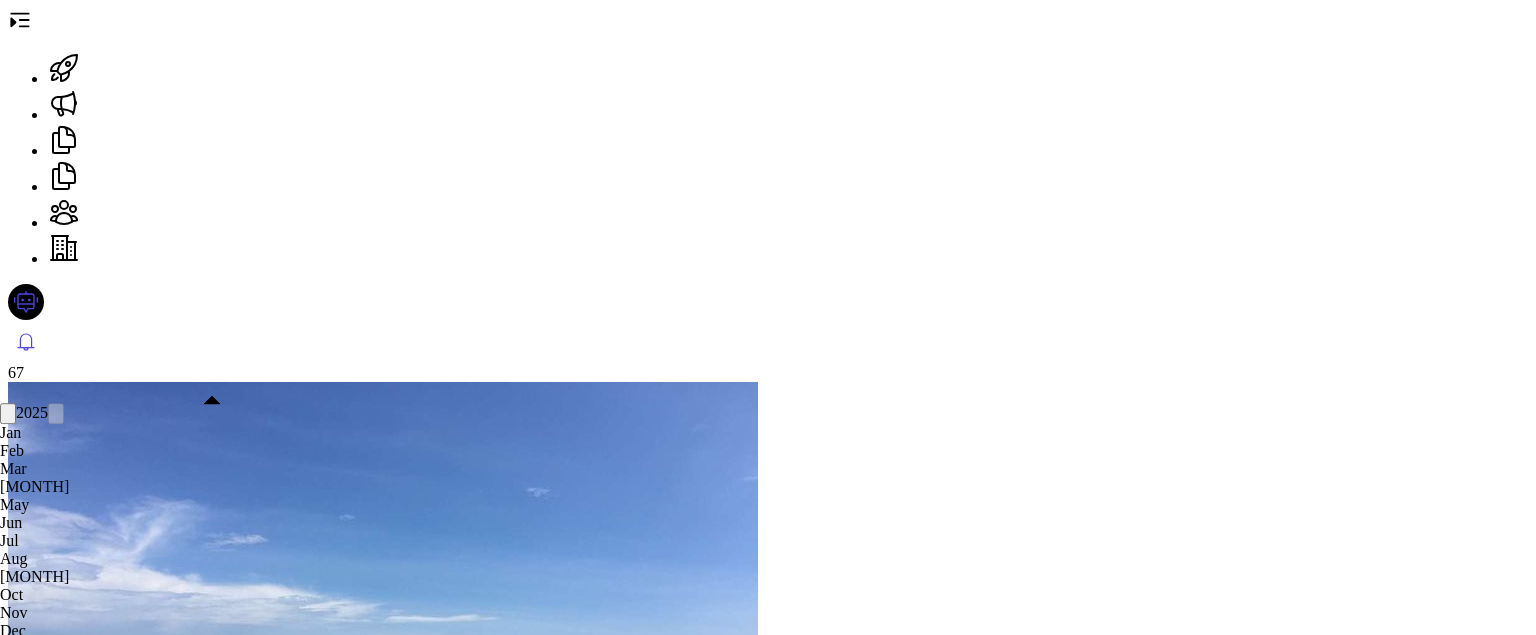 click at bounding box center [18, 428] 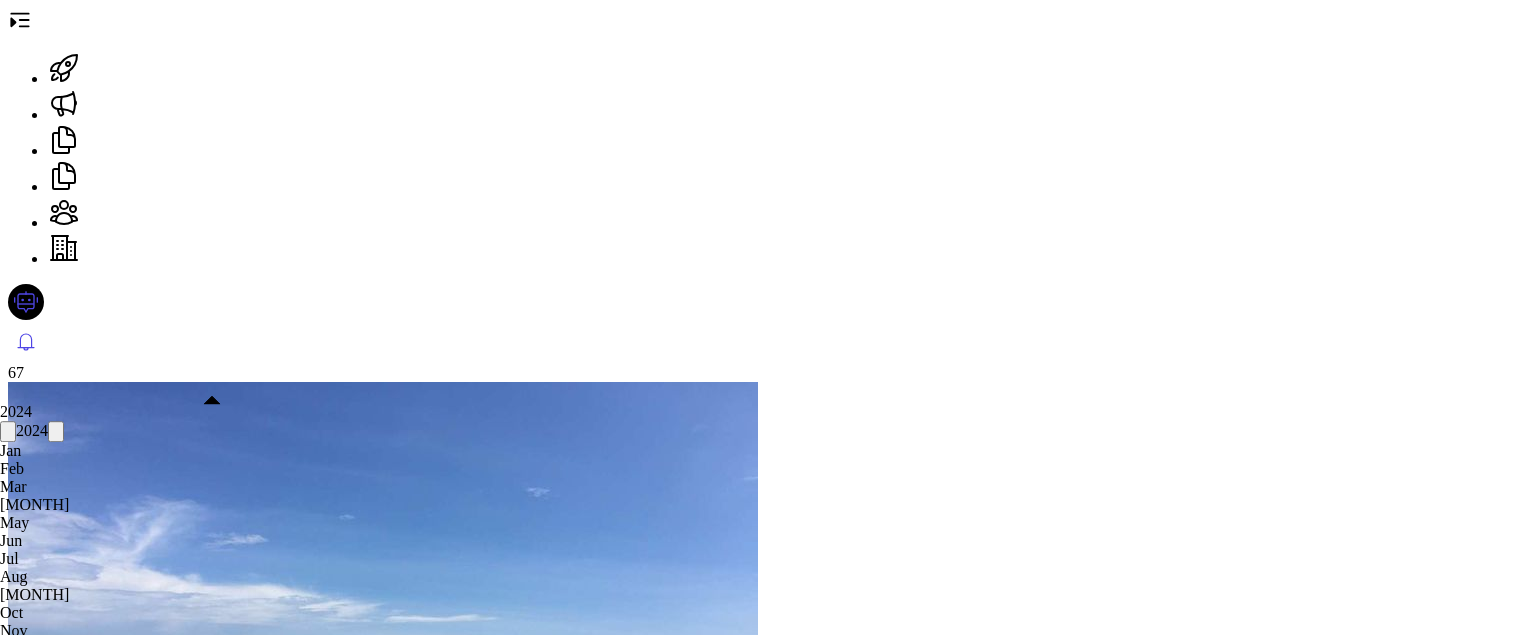 click at bounding box center [8, 436] 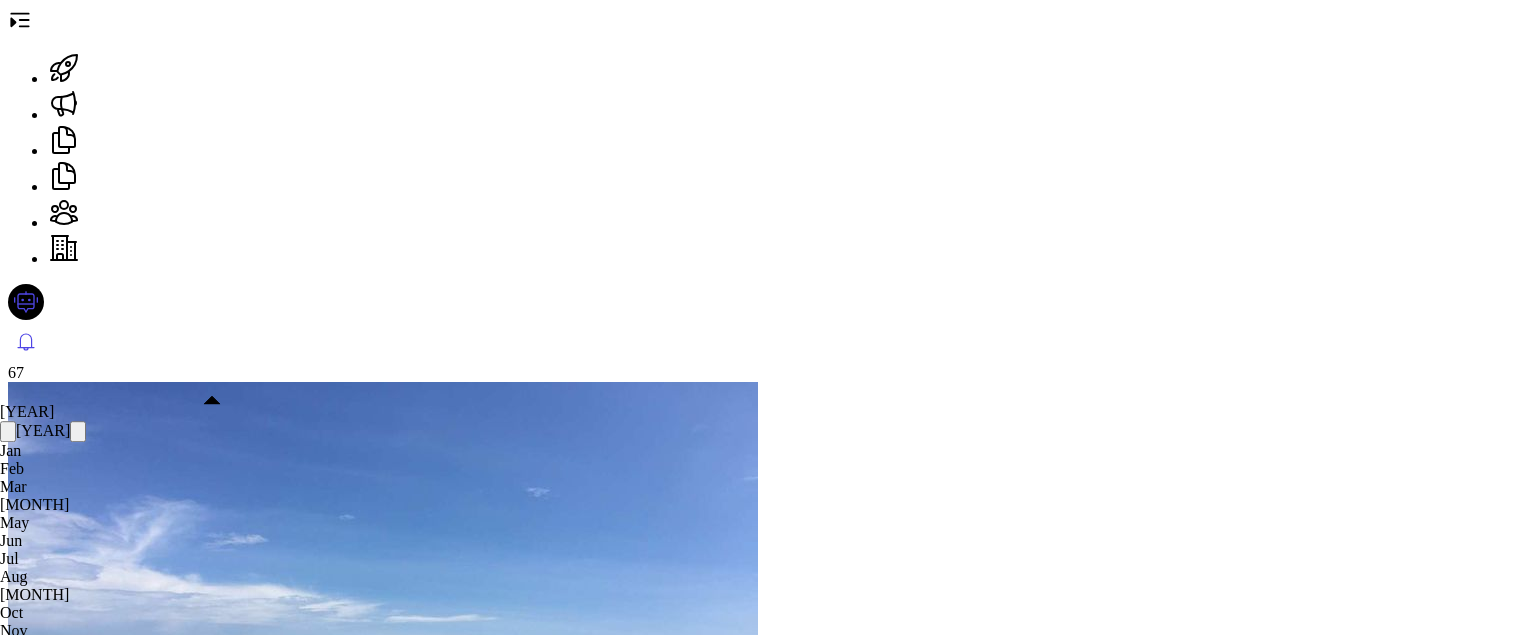 click at bounding box center [8, 436] 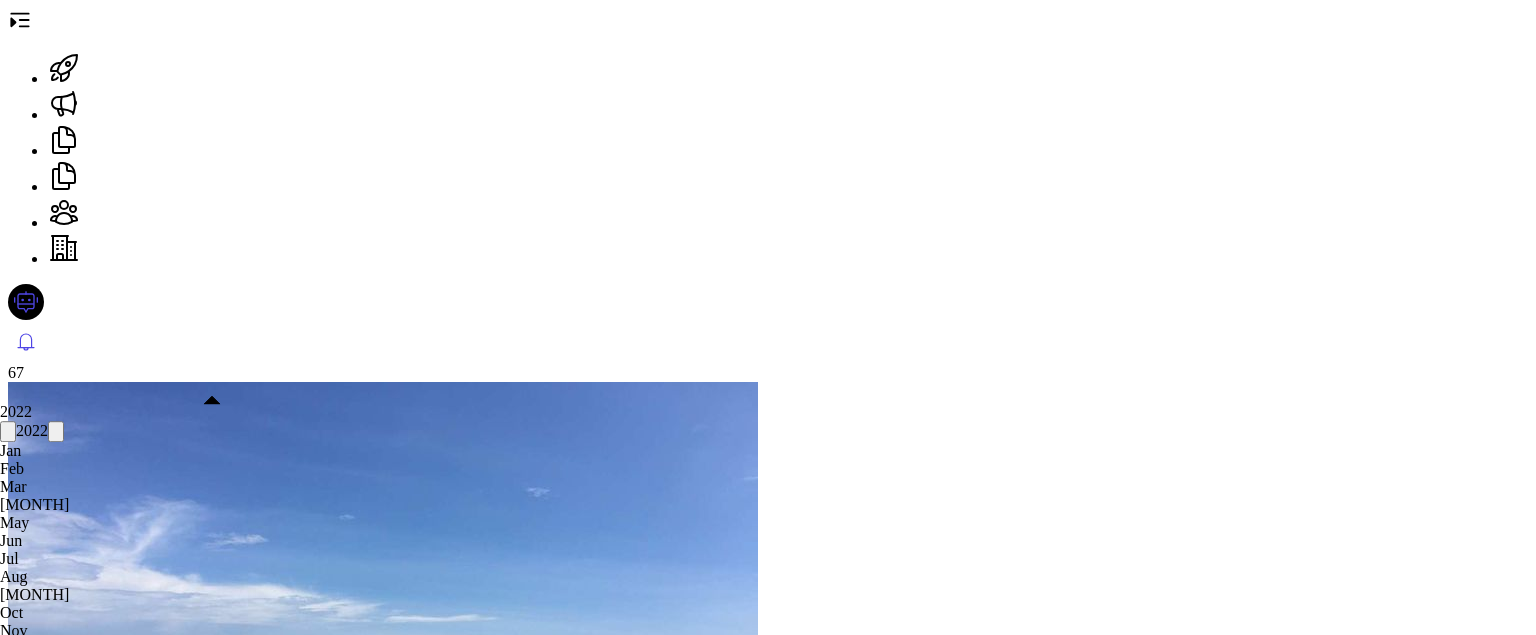 click on "[MONTH]" at bounding box center (34, 505) 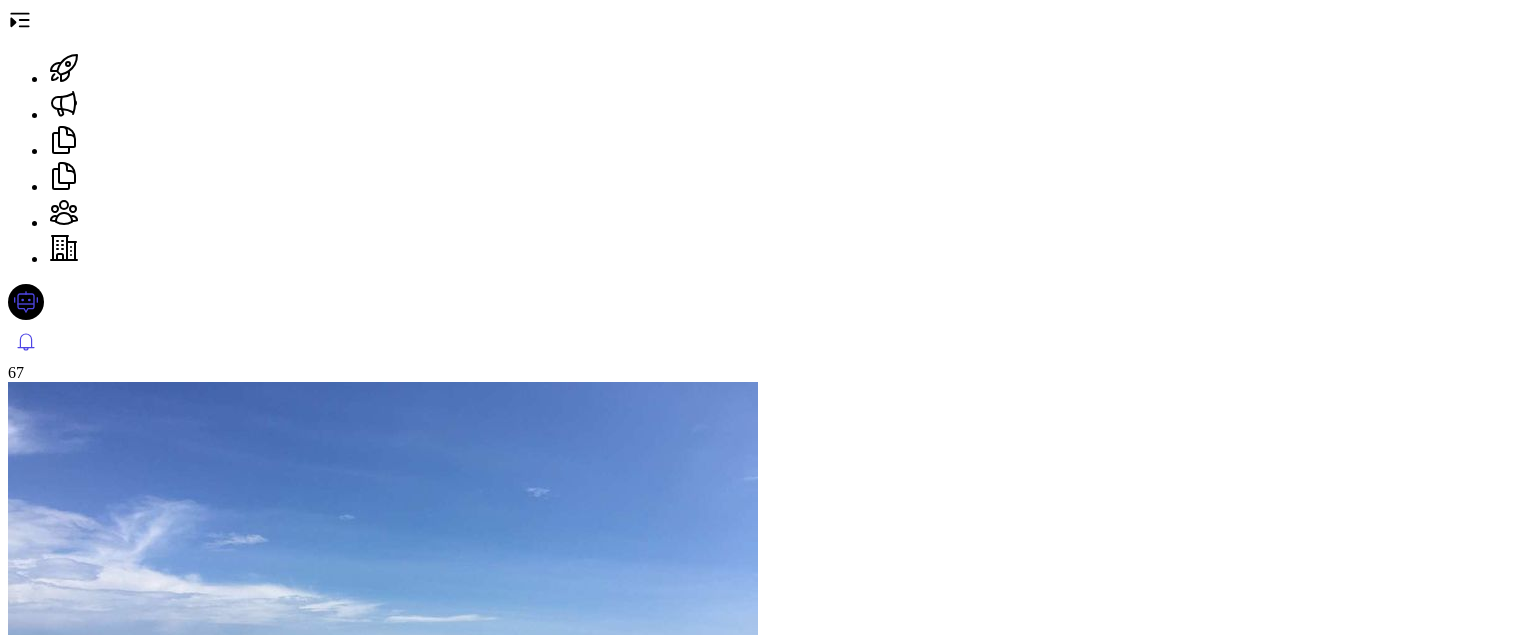 click on "202507" at bounding box center [508, 13306] 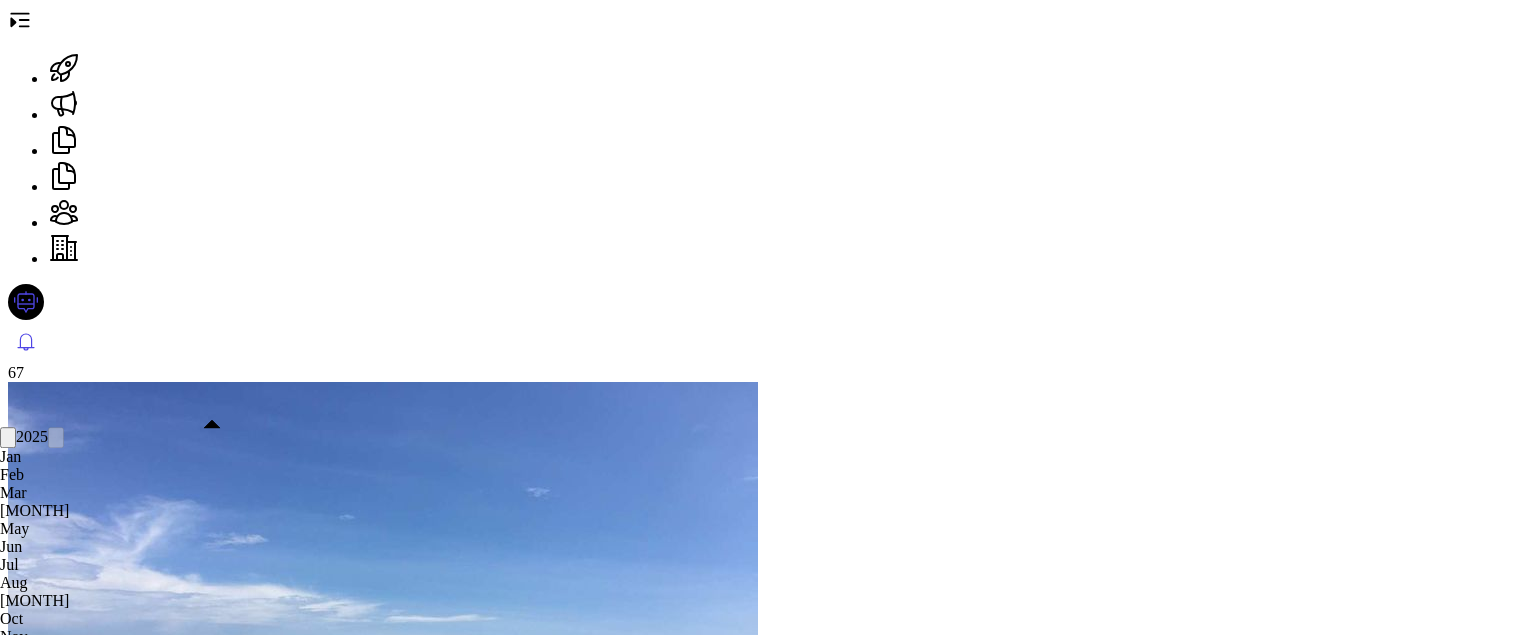click at bounding box center [8, 442] 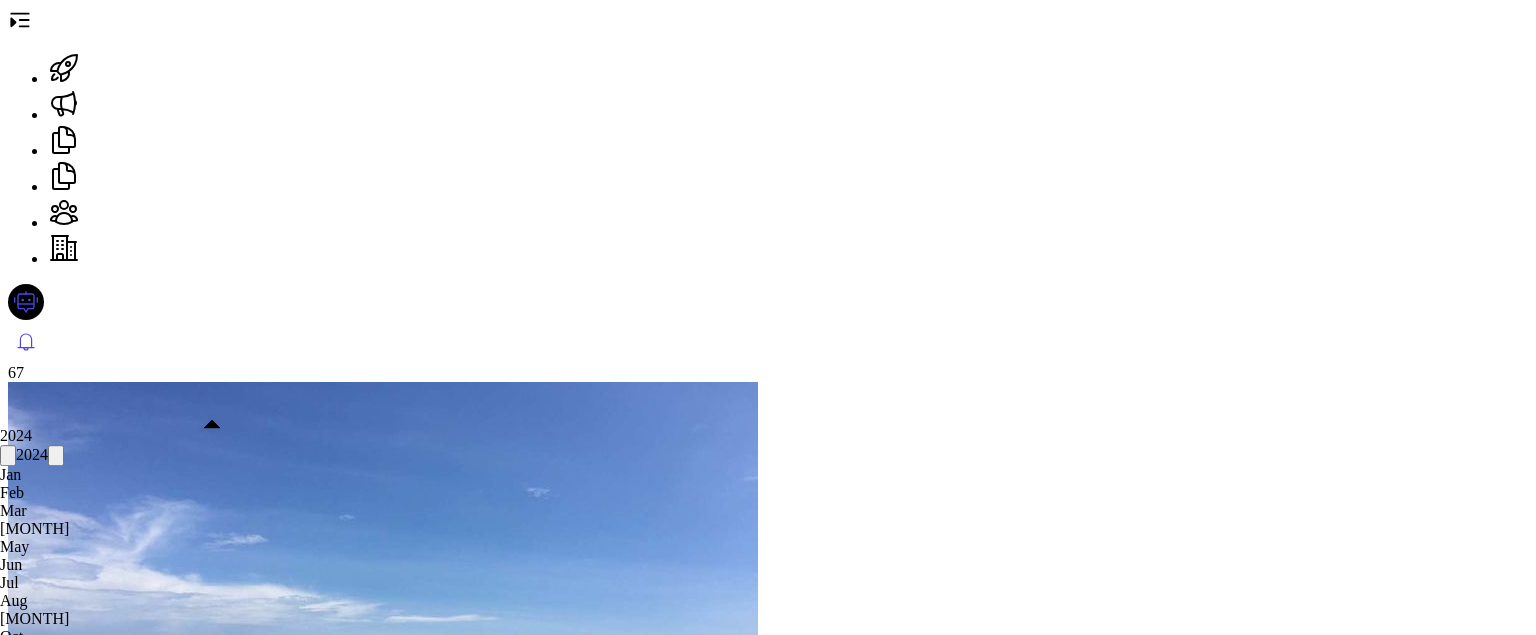 click at bounding box center [8, 460] 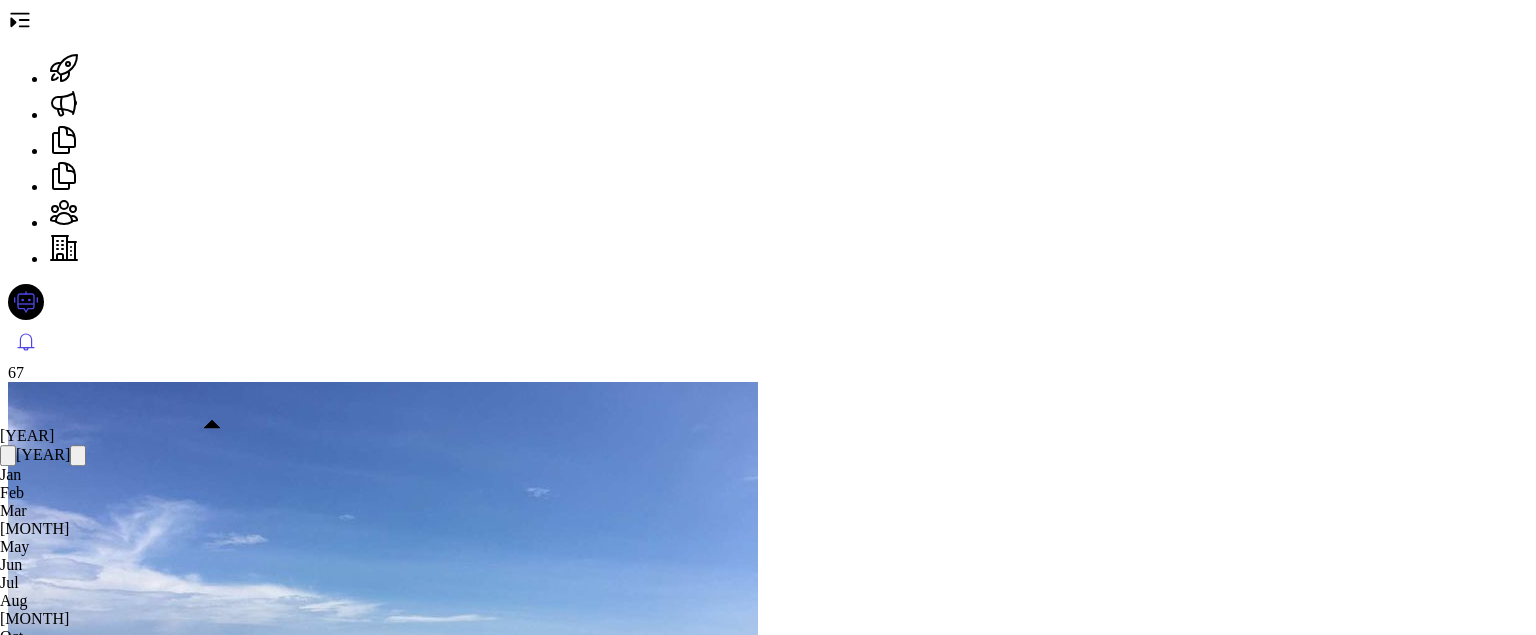 click on "Feb" at bounding box center [43, 493] 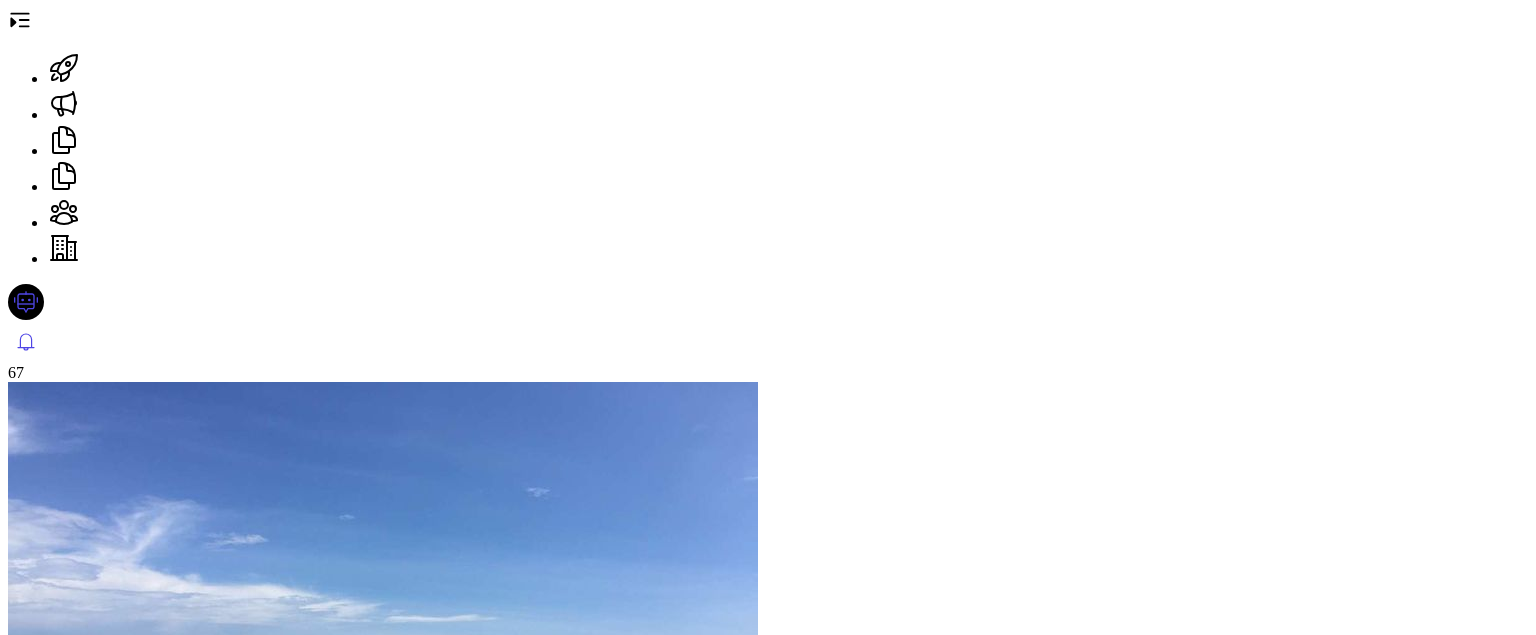 click at bounding box center (85, 34319) 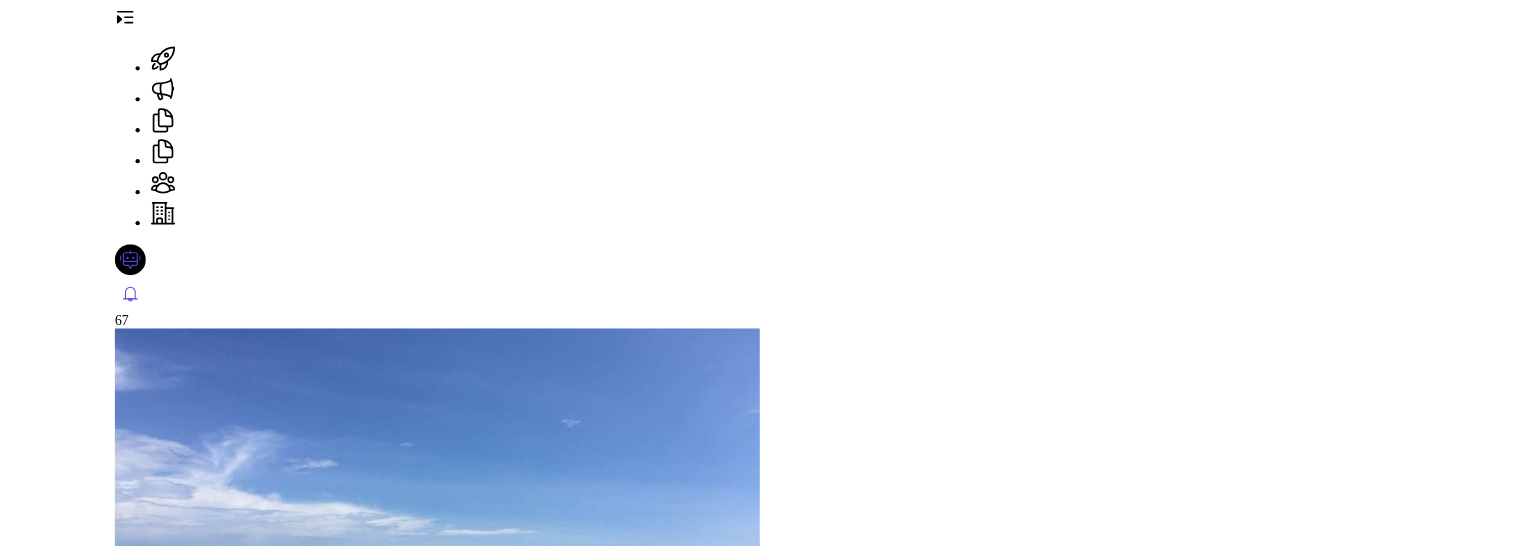 scroll, scrollTop: 64, scrollLeft: 0, axis: vertical 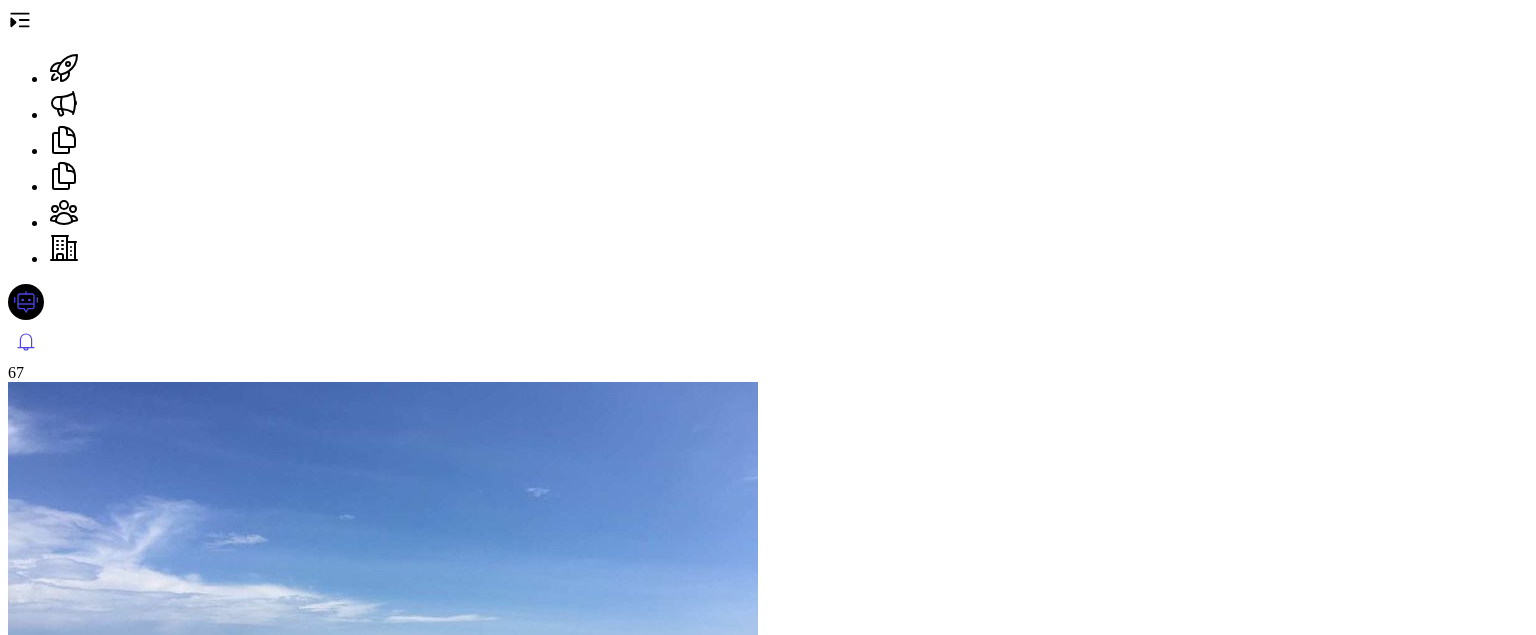 click at bounding box center (79, 32141) 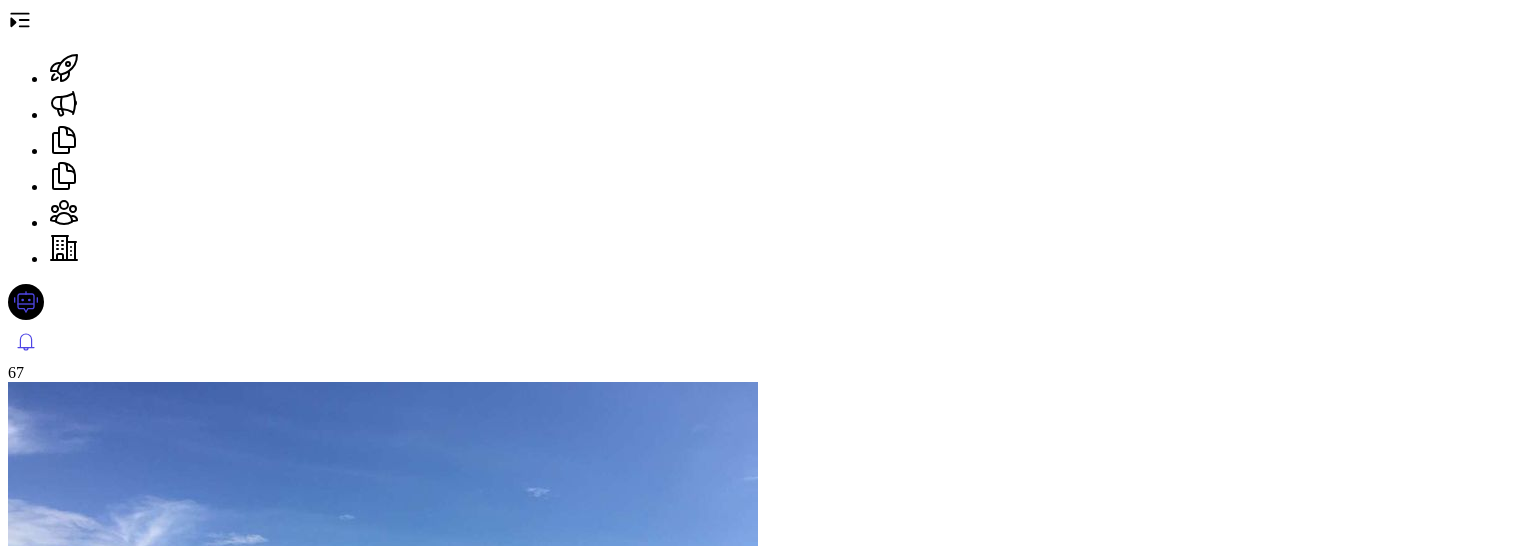 scroll, scrollTop: 153, scrollLeft: 0, axis: vertical 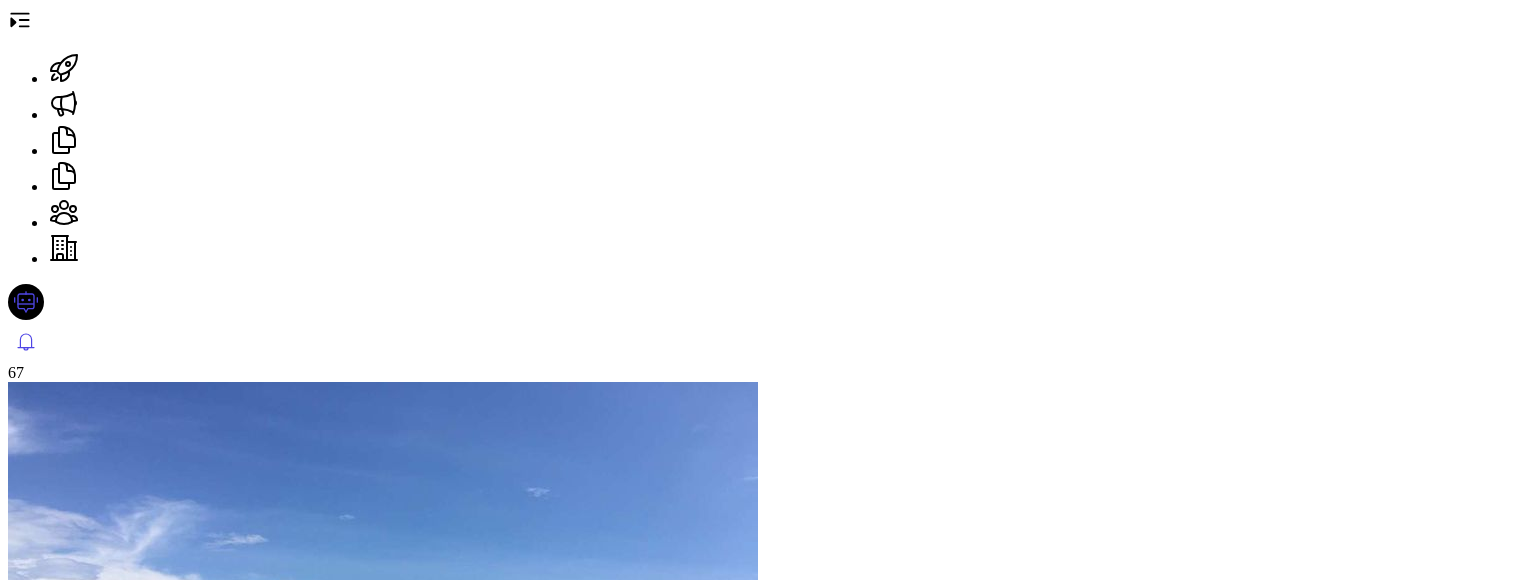 click on "Edit" at bounding box center [689, 13538] 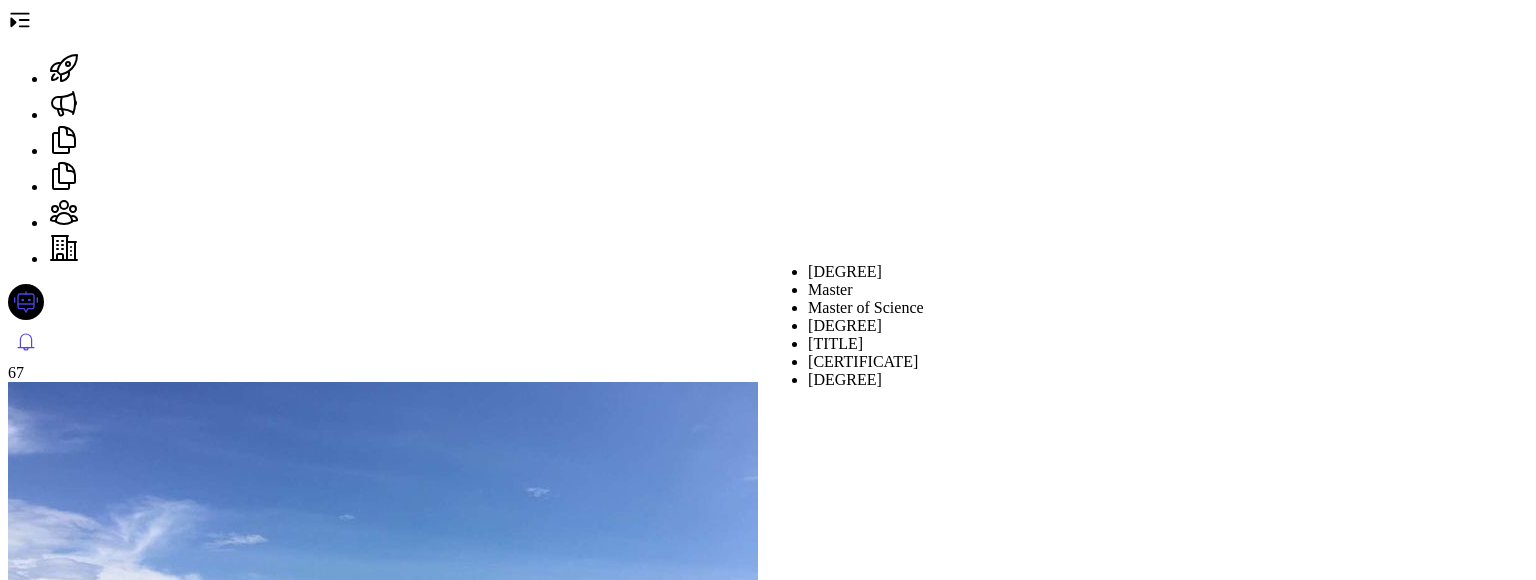 type 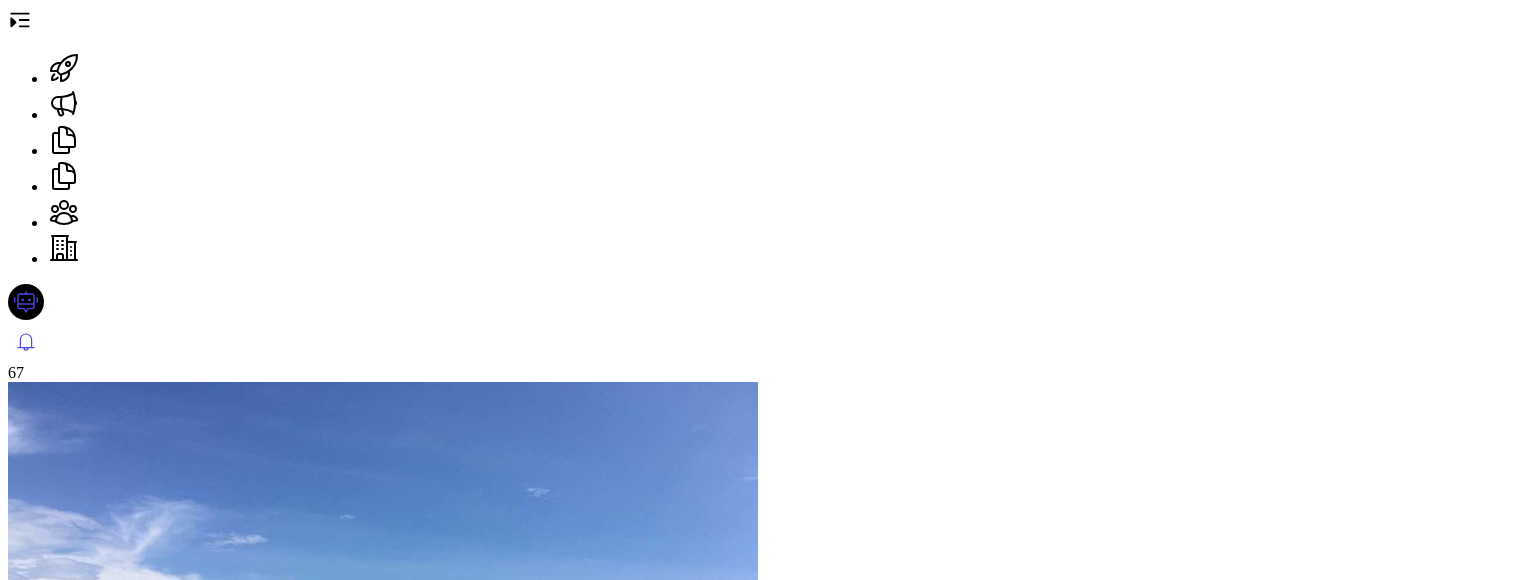 click on "Select degree" at bounding box center (57, 32065) 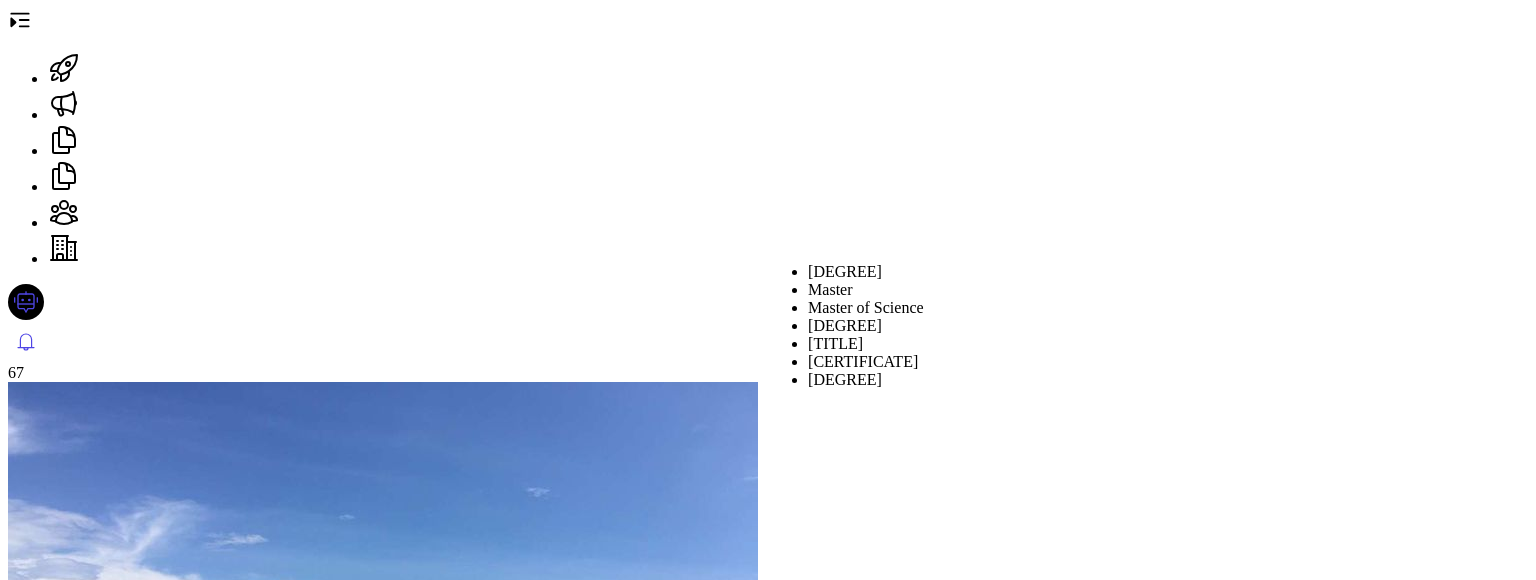 click on "Select degree" at bounding box center (57, 32065) 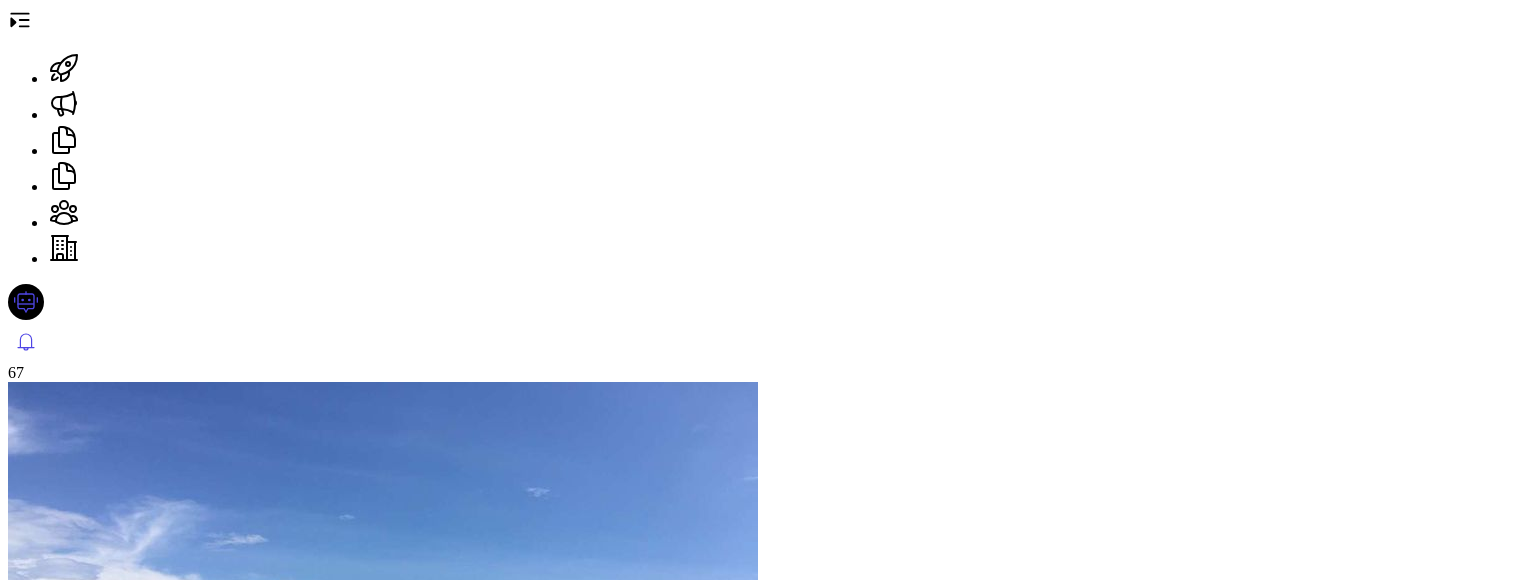 click on "Select start date" at bounding box center (508, 33128) 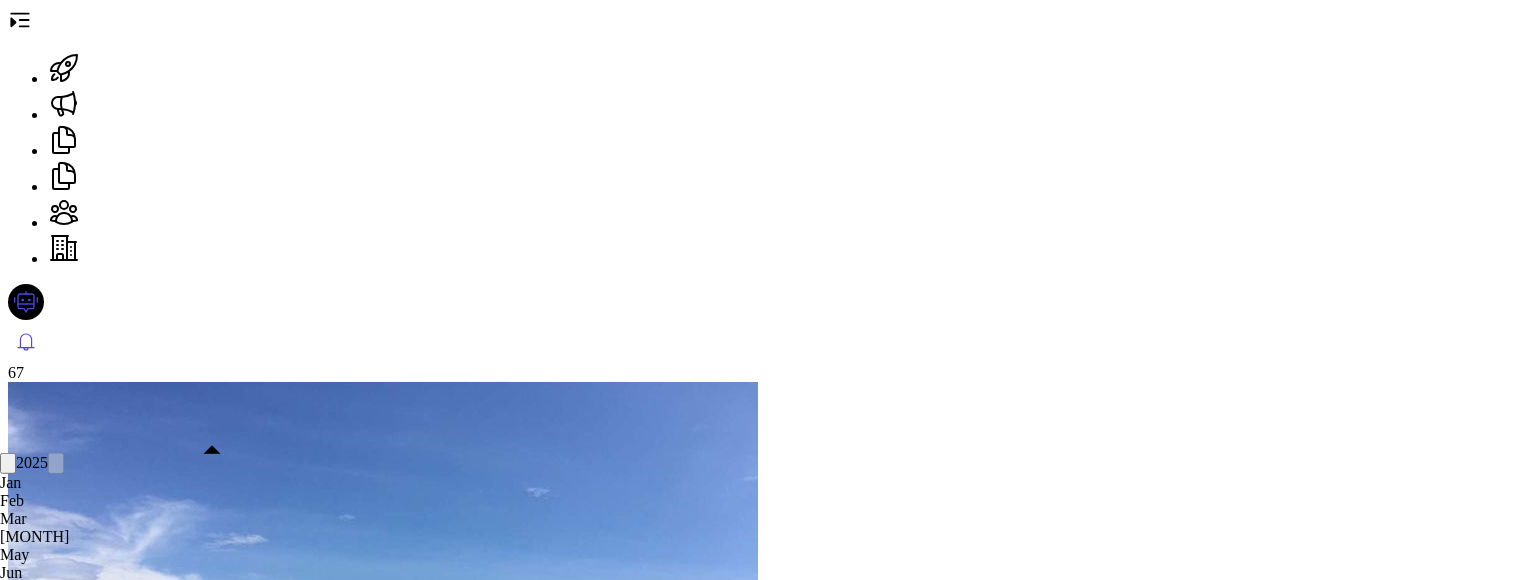 click at bounding box center (8, 468) 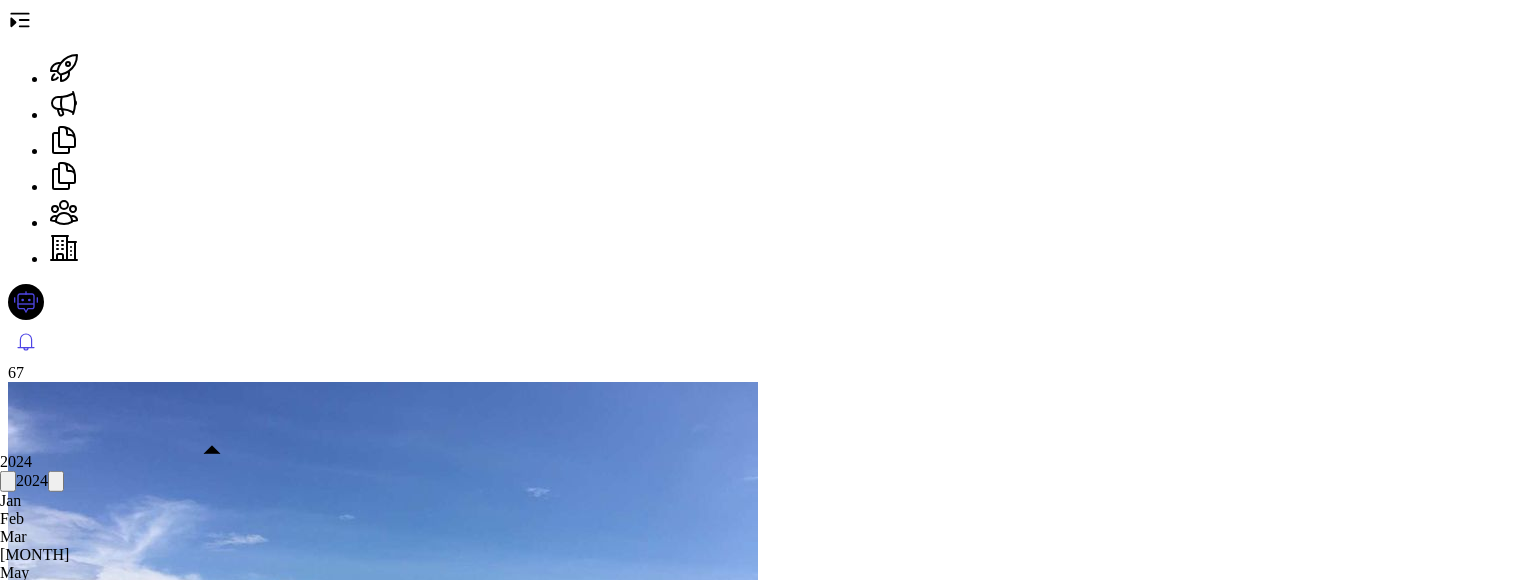 click at bounding box center [8, 486] 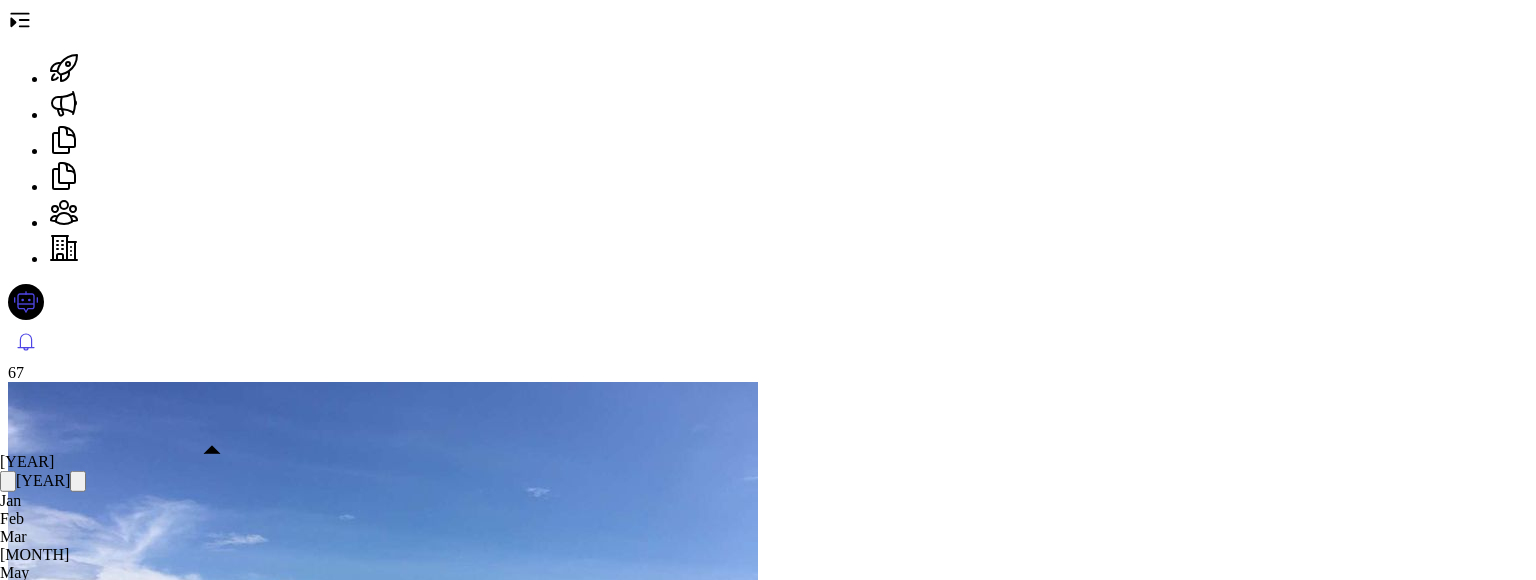 click on "May" at bounding box center [43, 573] 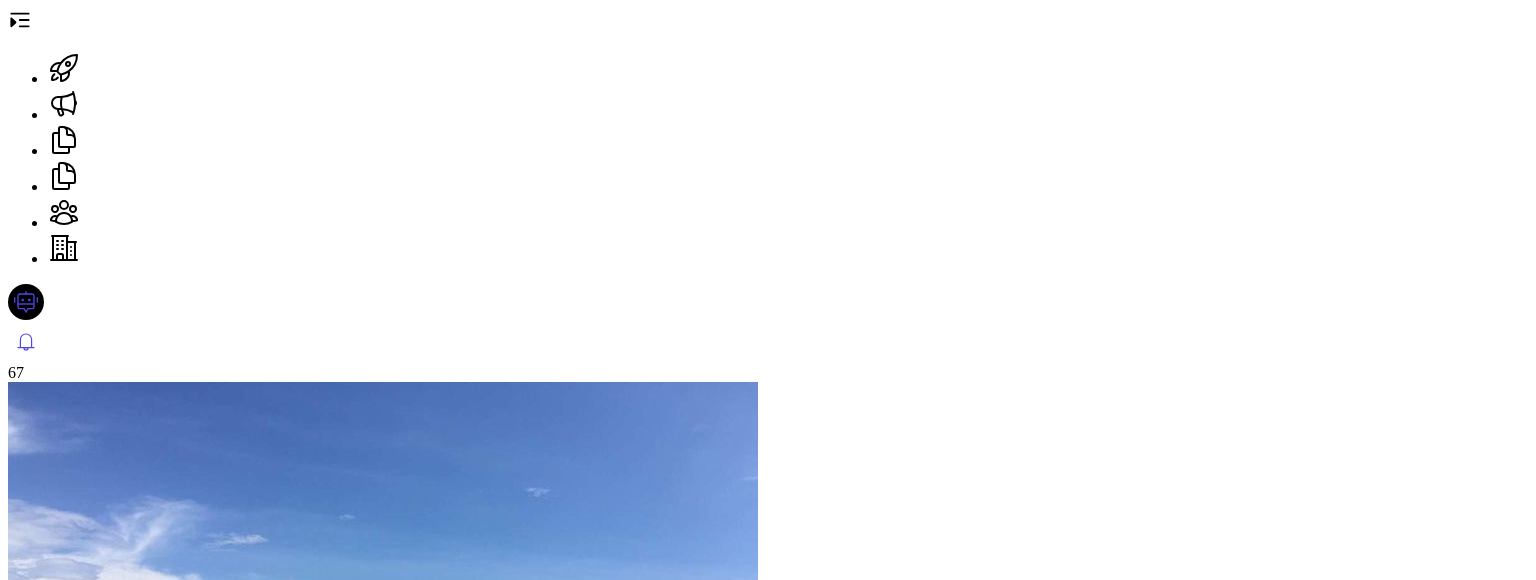 scroll, scrollTop: 58, scrollLeft: 0, axis: vertical 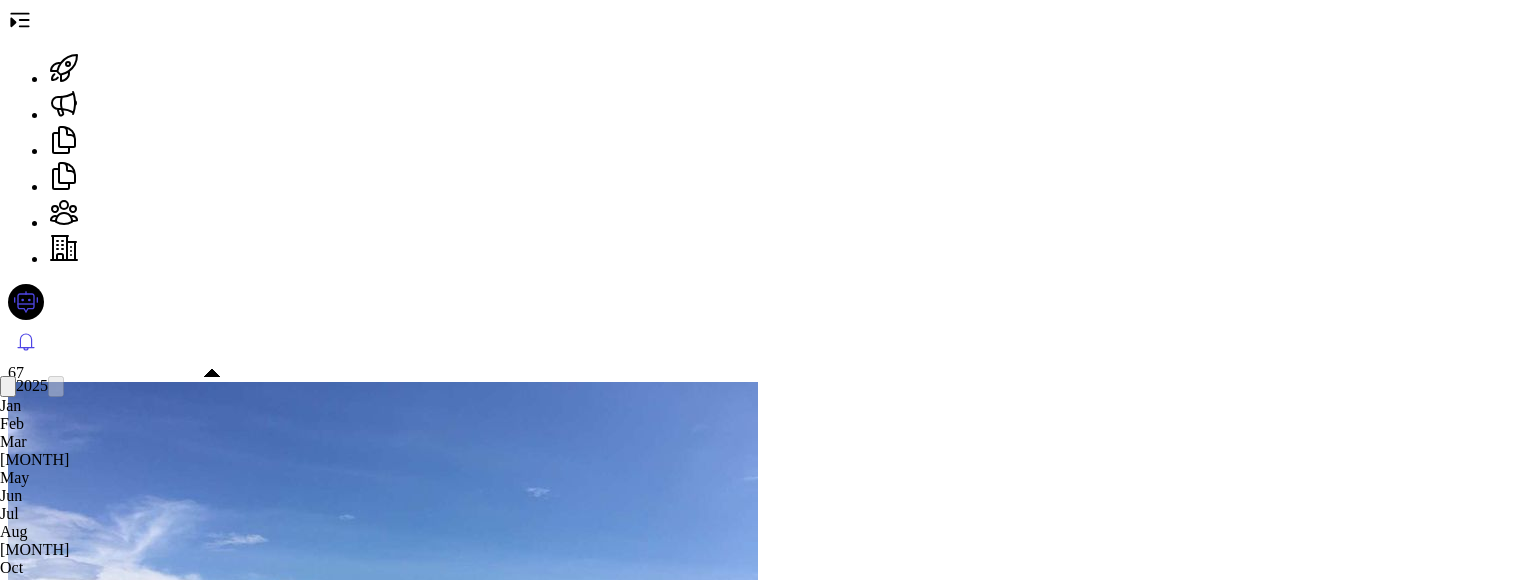 click on "May" at bounding box center (34, 478) 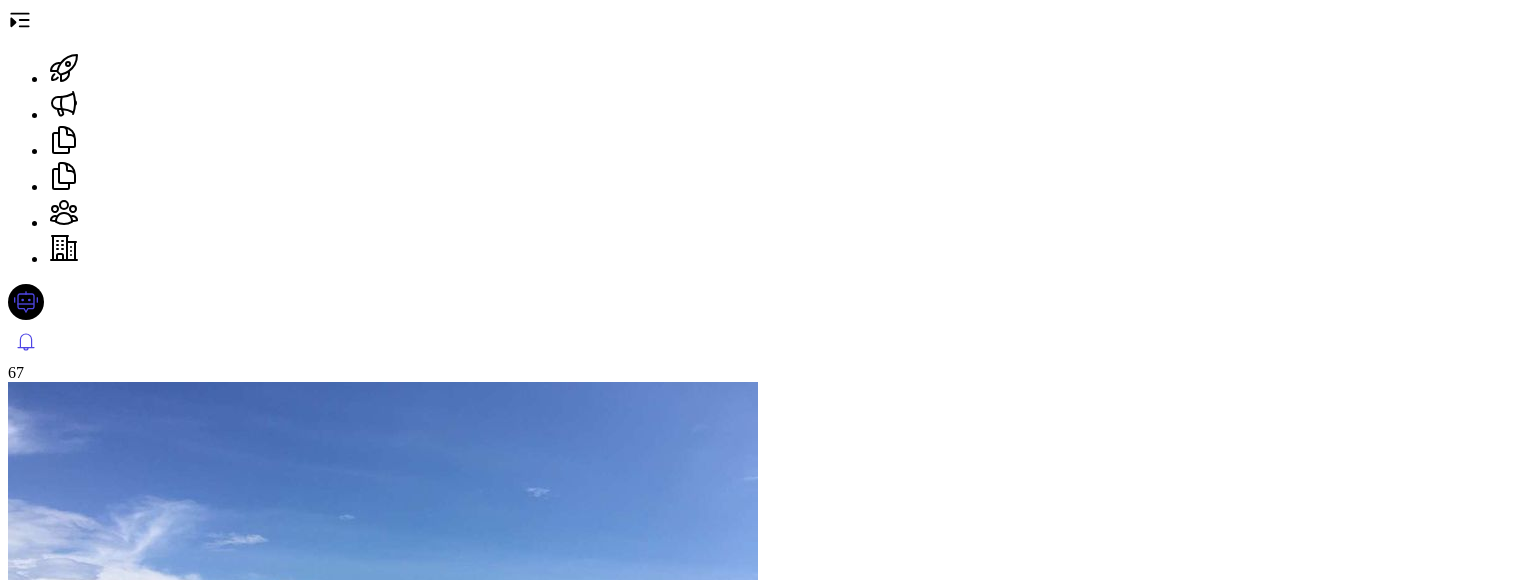 click at bounding box center (85, 35248) 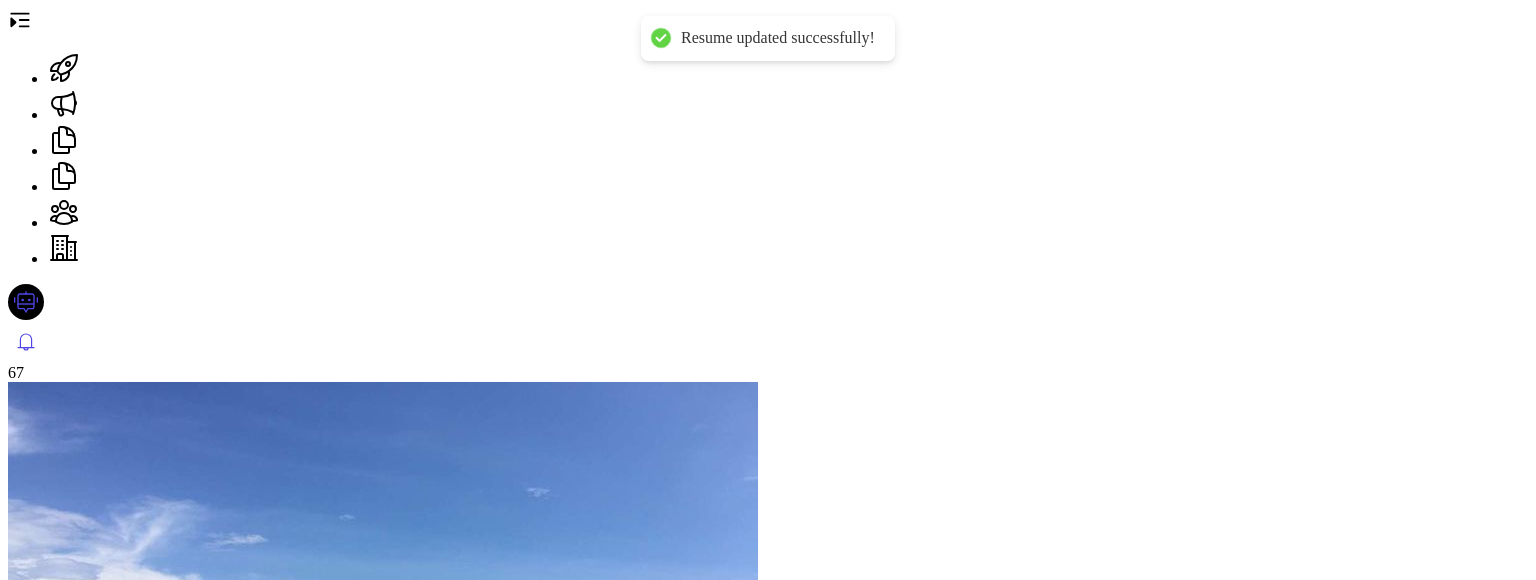 scroll, scrollTop: 0, scrollLeft: 0, axis: both 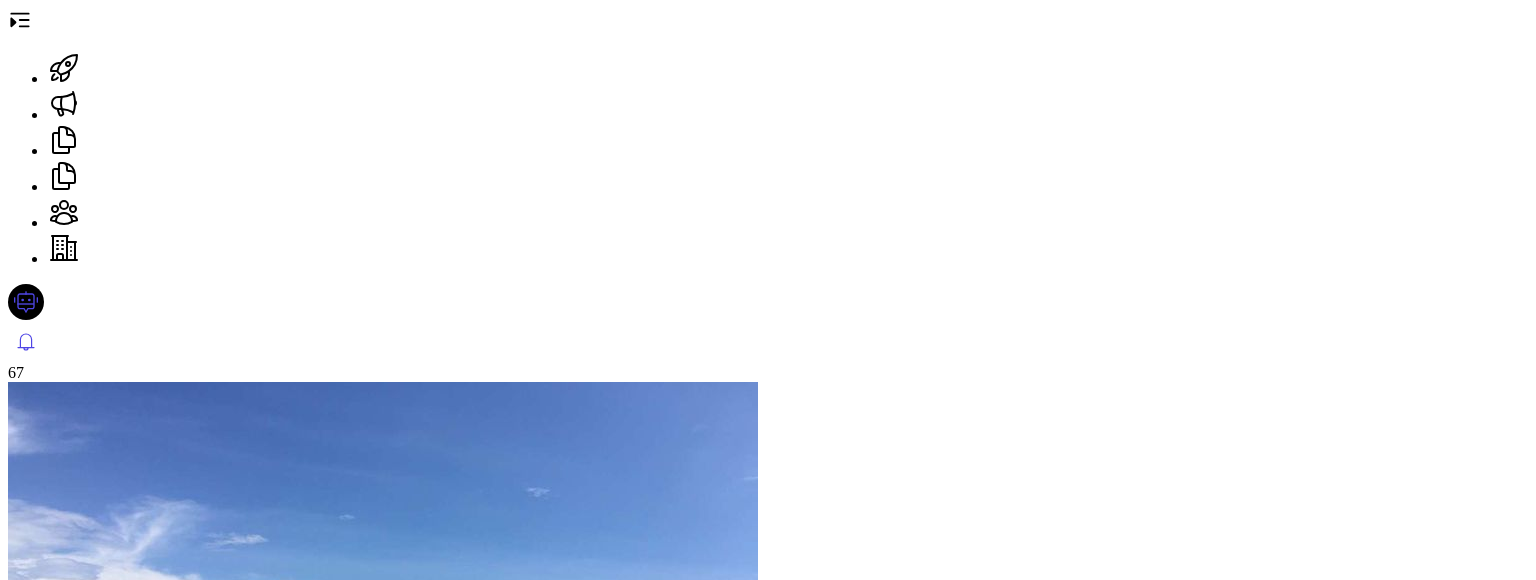 click on "View" at bounding box center [689, 13538] 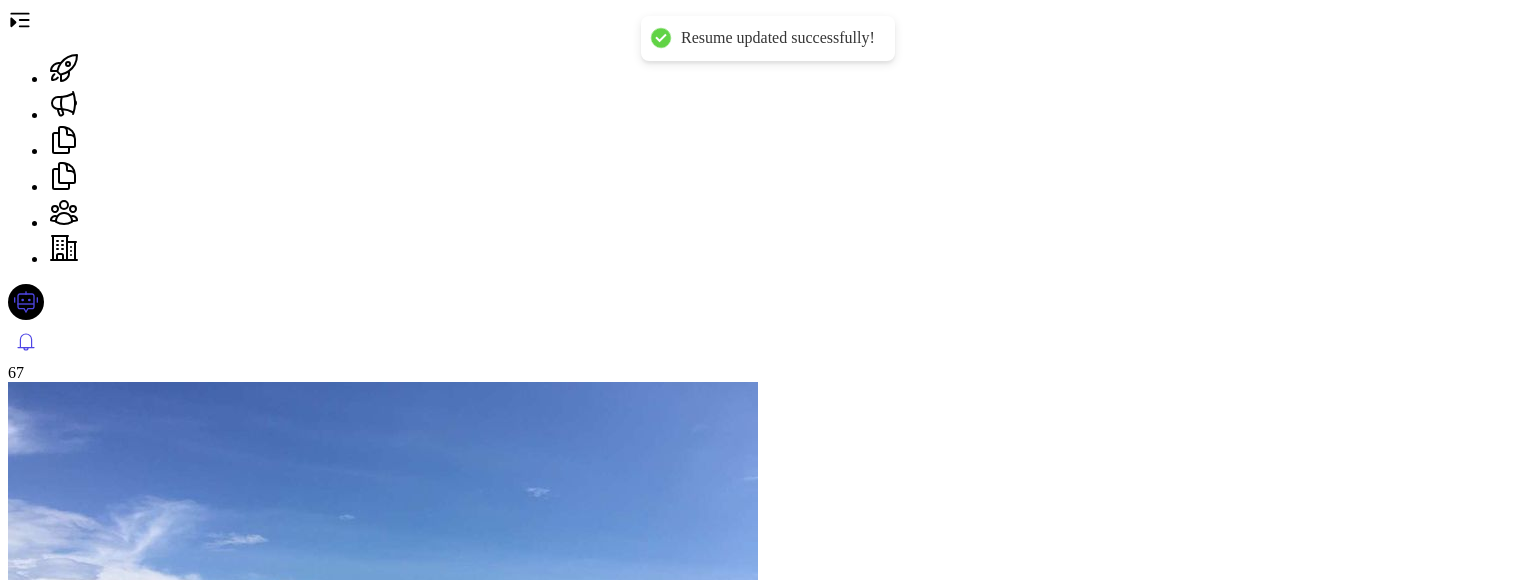scroll, scrollTop: 0, scrollLeft: 0, axis: both 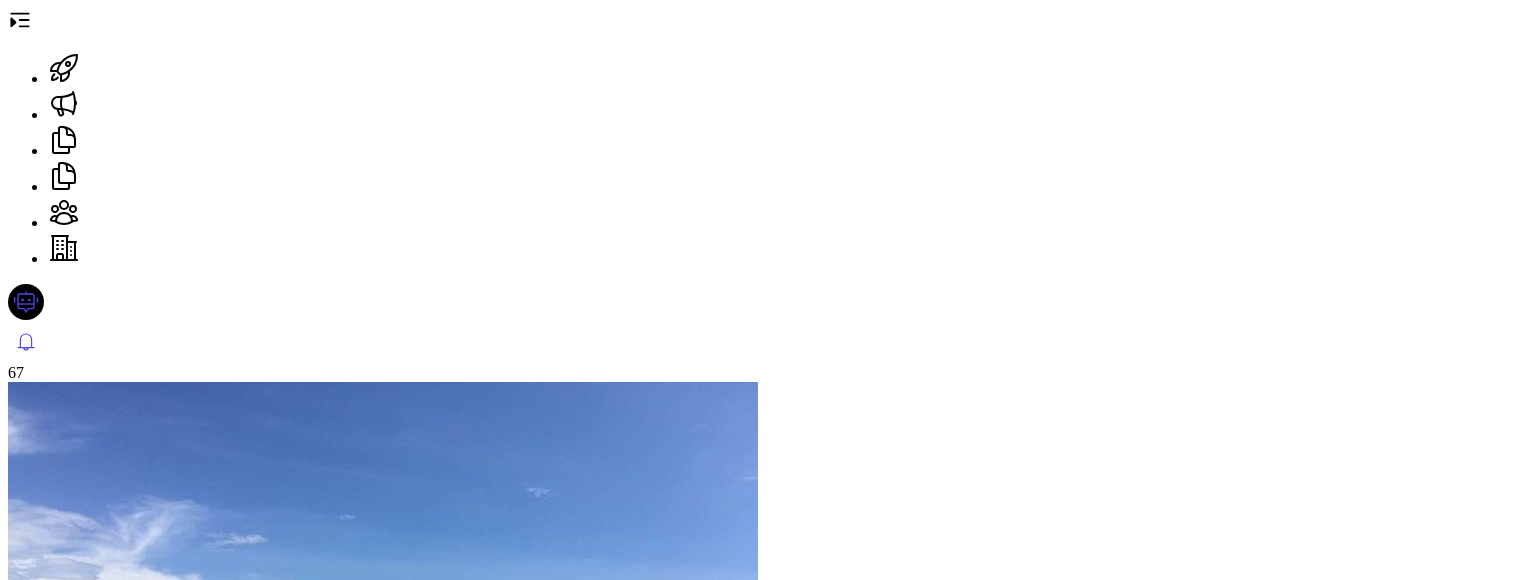 click on "View" at bounding box center (689, 13538) 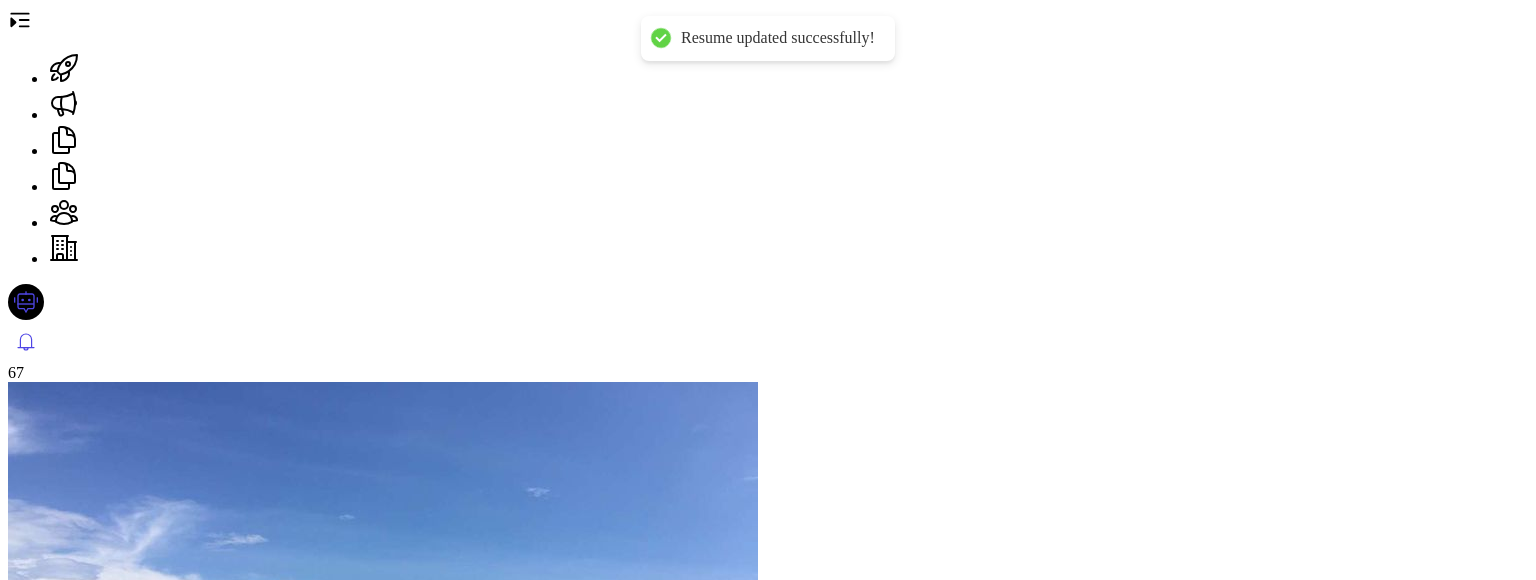scroll, scrollTop: 0, scrollLeft: 0, axis: both 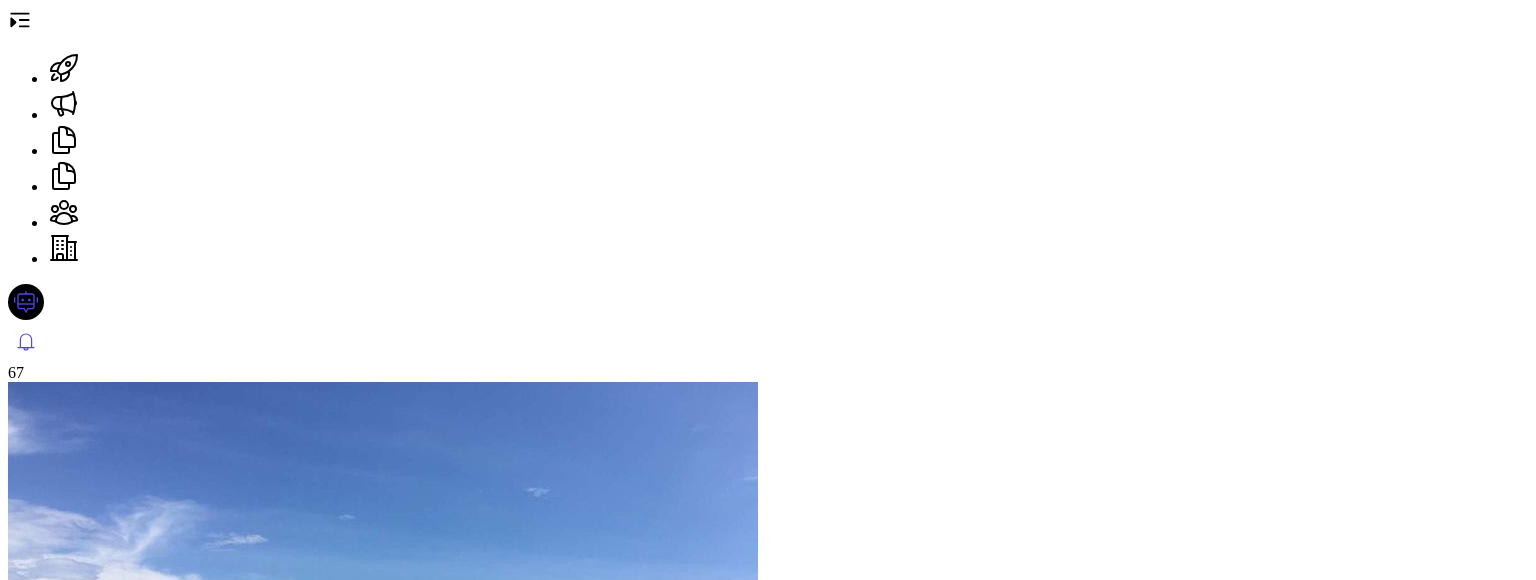 click on "View" at bounding box center [689, 13538] 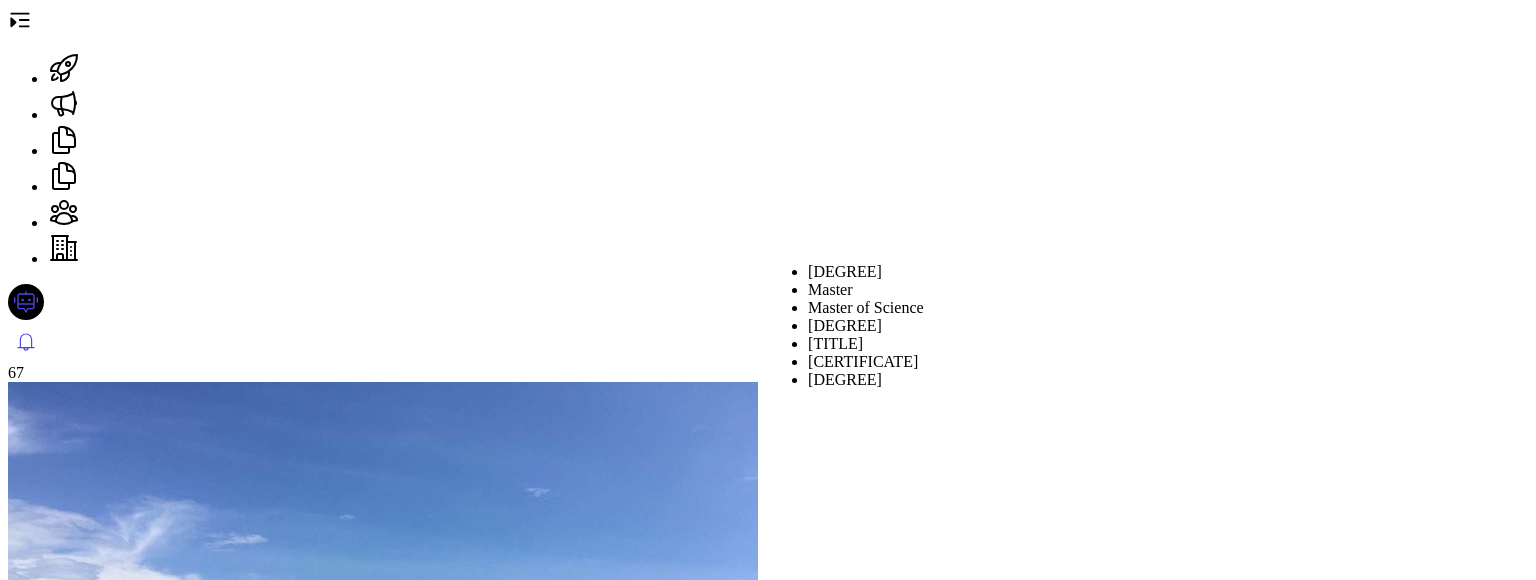 click on "[DEGREE]" at bounding box center (999, 272) 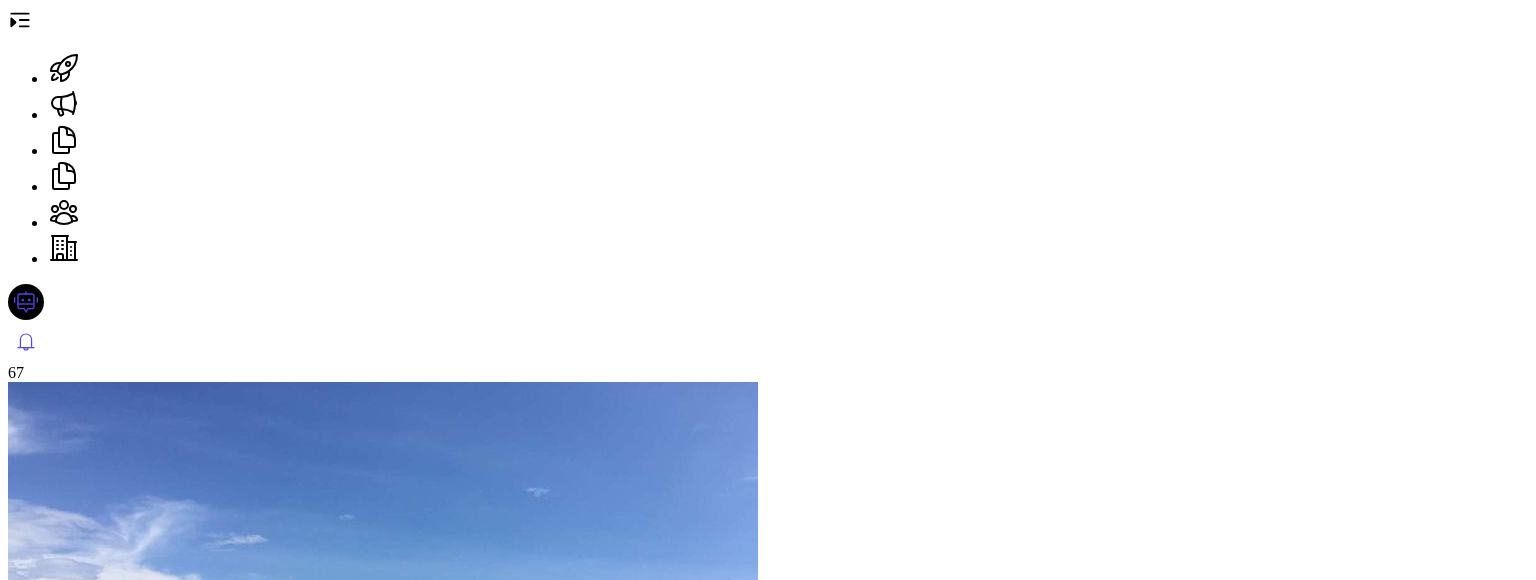 click on "Select start date" at bounding box center [508, 33128] 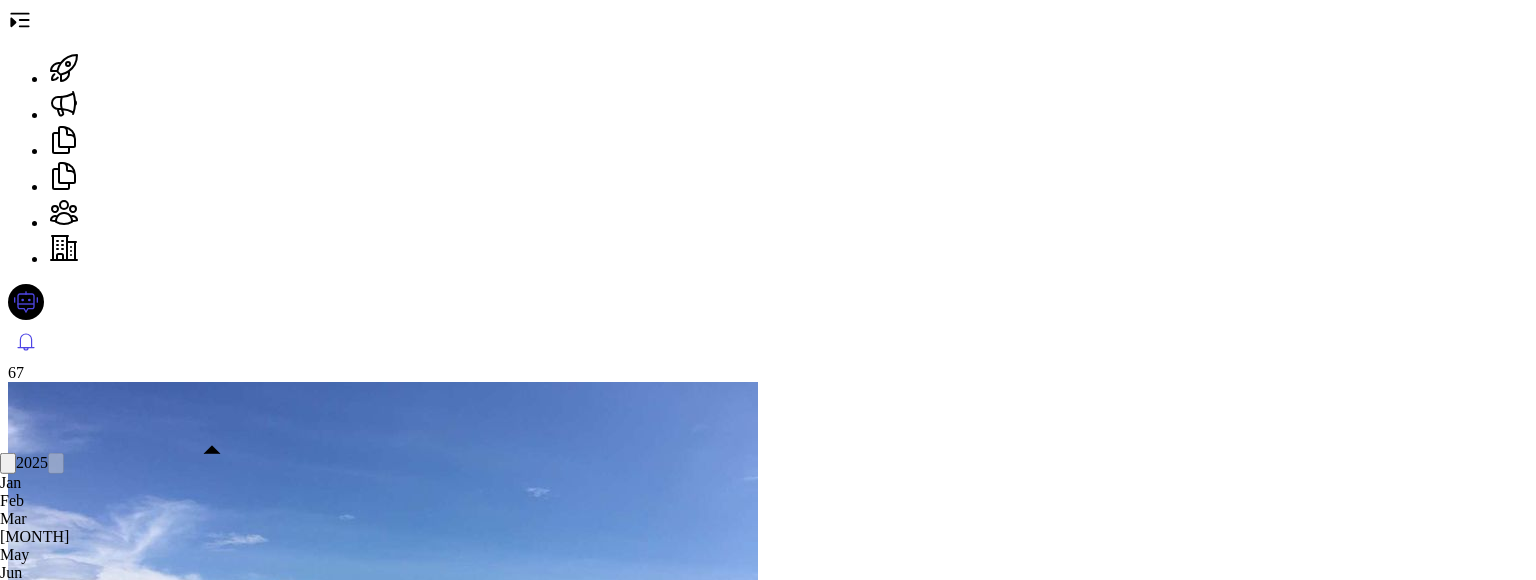 click on "Jan" at bounding box center (34, 483) 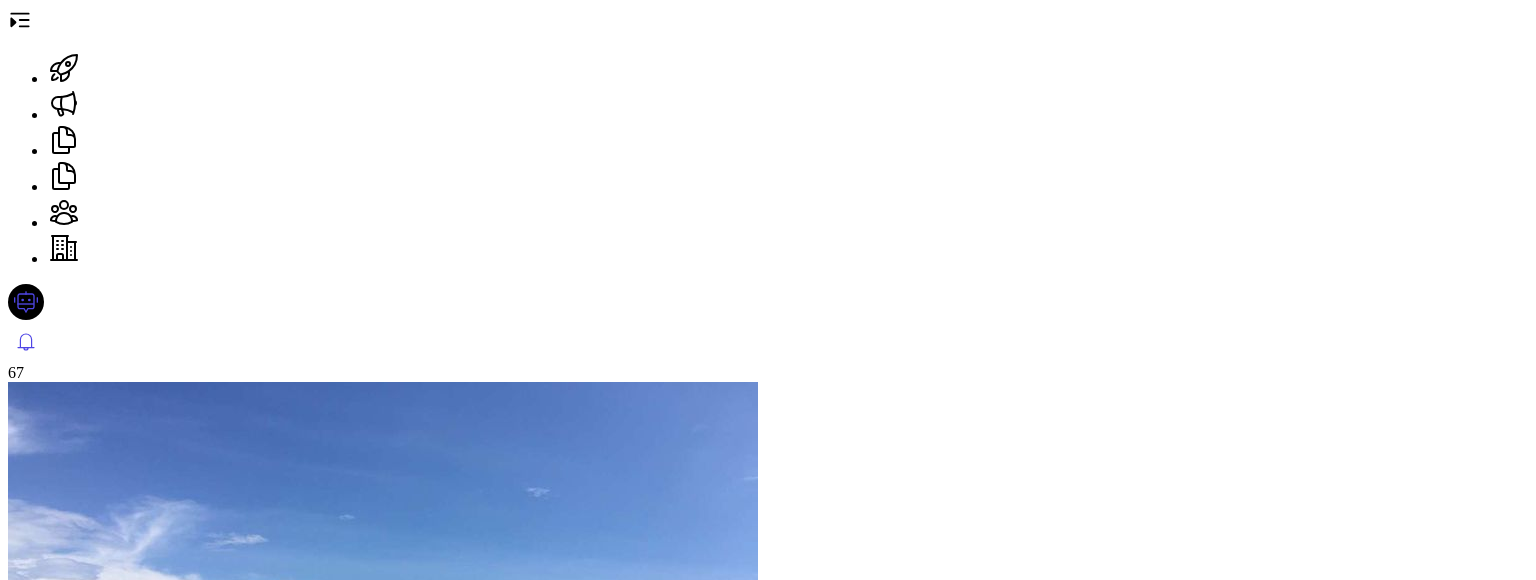 scroll, scrollTop: 64, scrollLeft: 0, axis: vertical 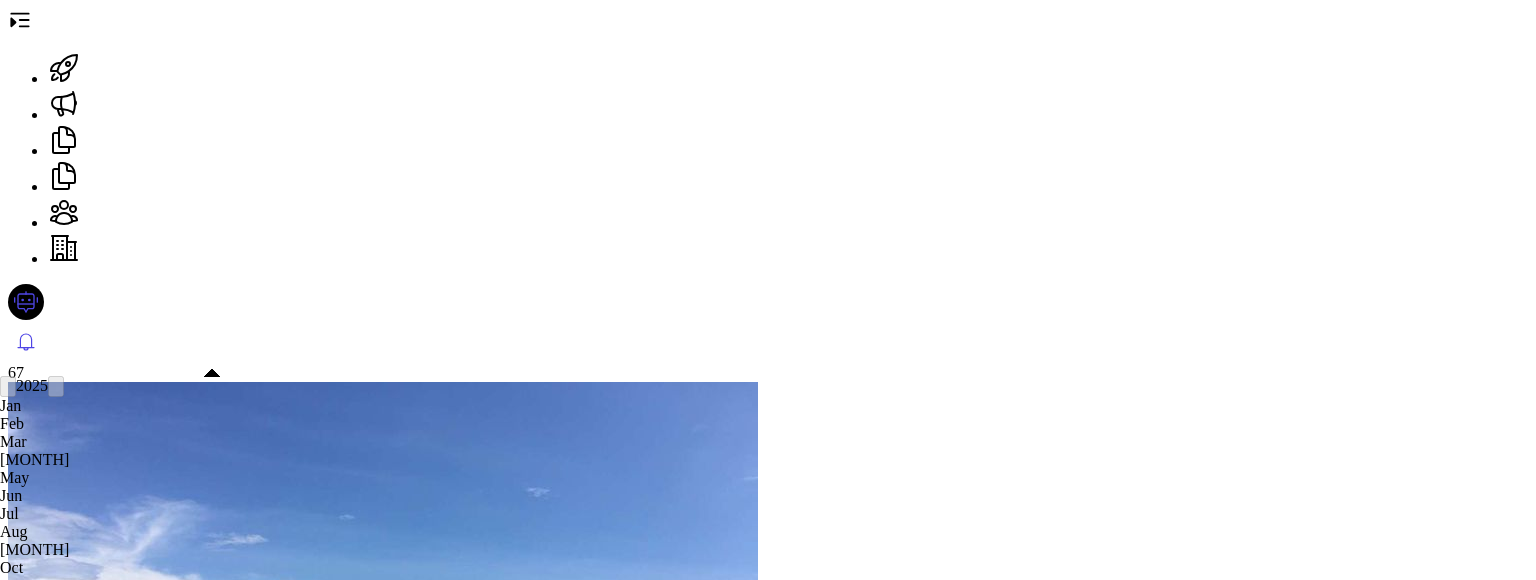 click on "Jul" at bounding box center [34, 514] 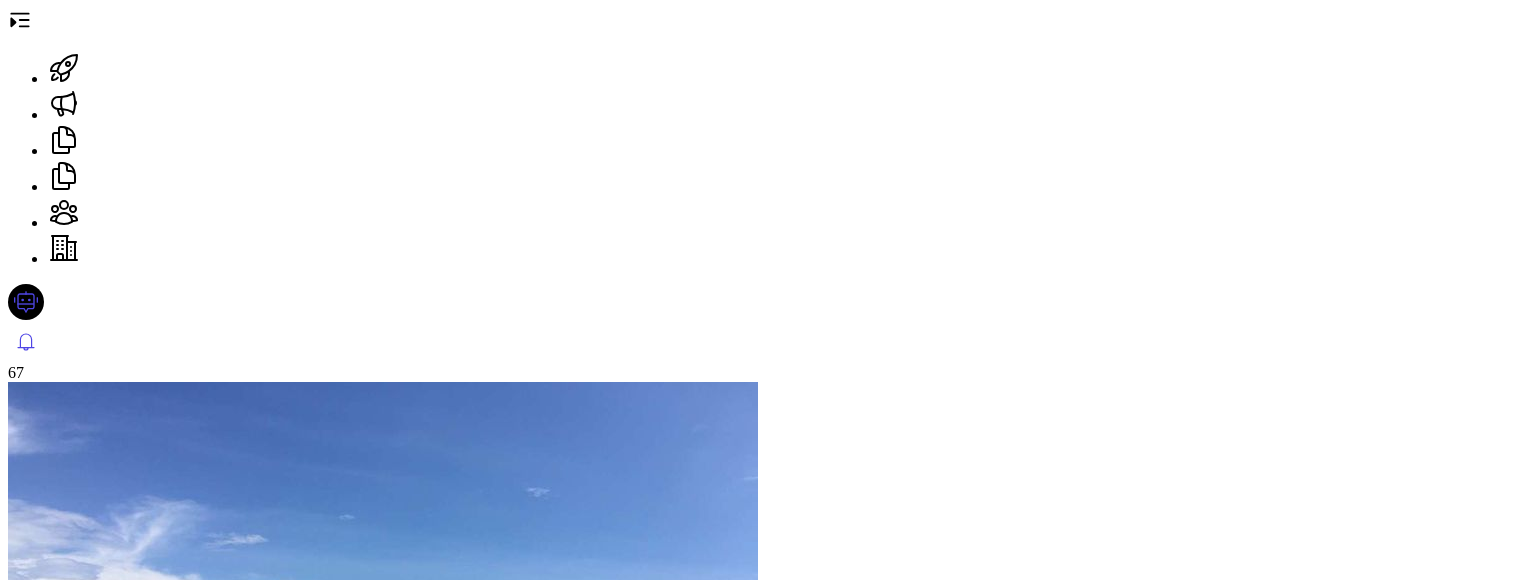 click at bounding box center (85, 35248) 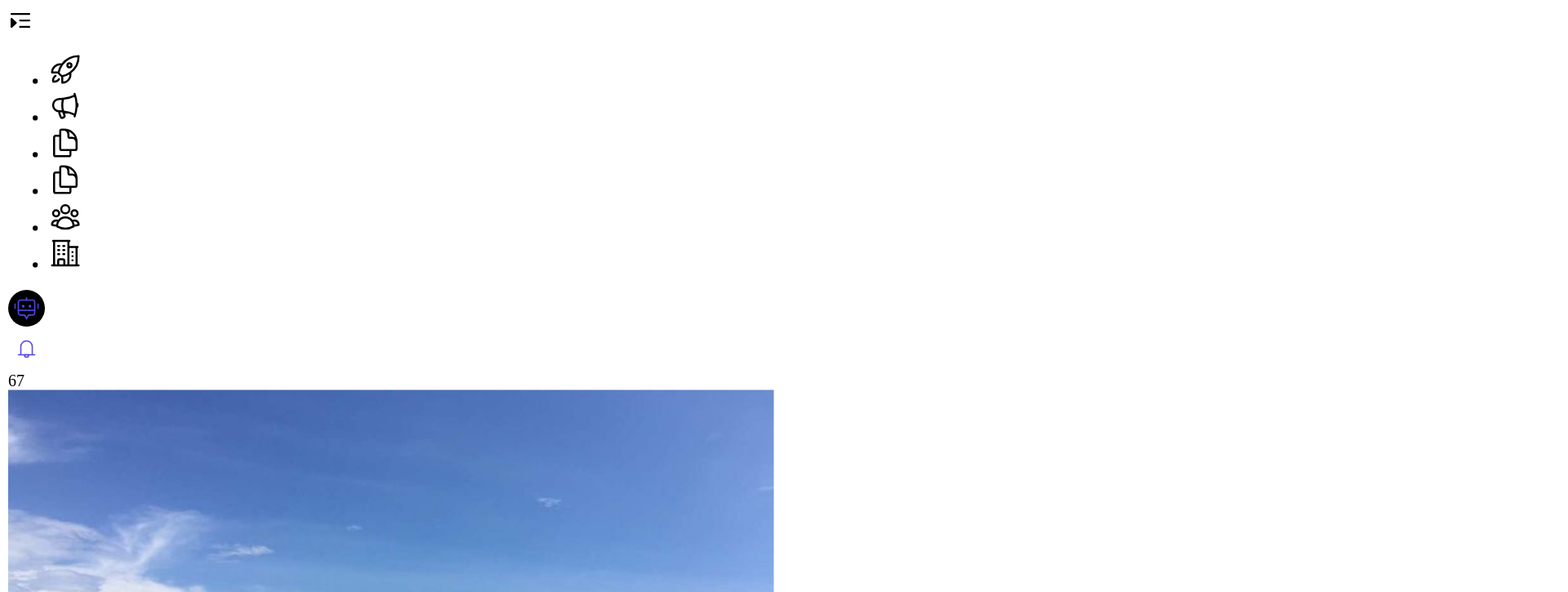 scroll, scrollTop: 235, scrollLeft: 0, axis: vertical 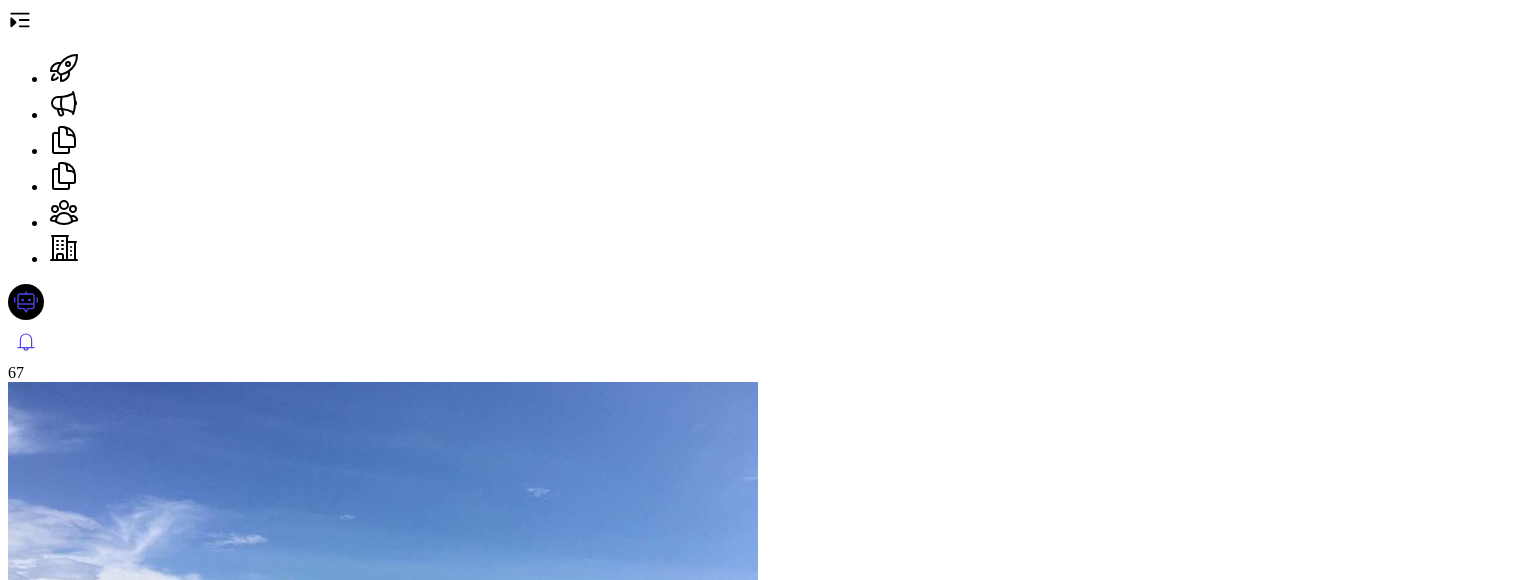 click at bounding box center [508, 11881] 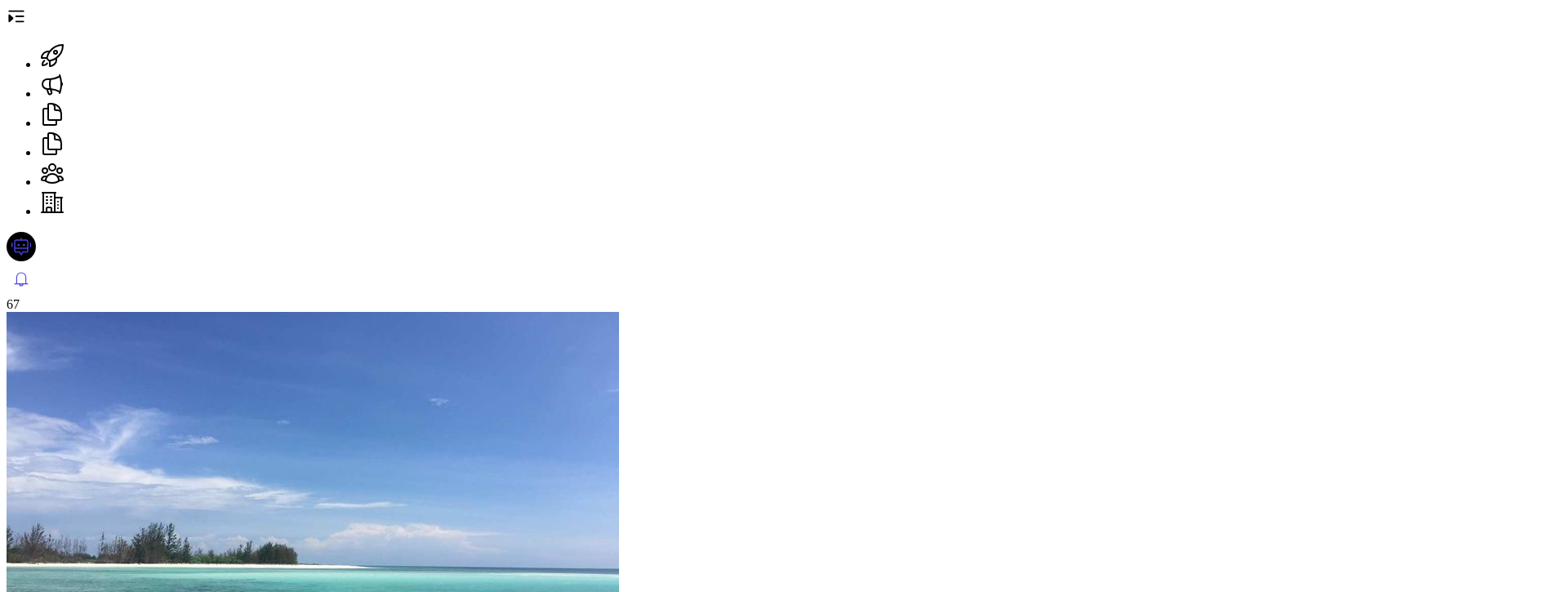 click on "Click to upload" at bounding box center [47, 12039] 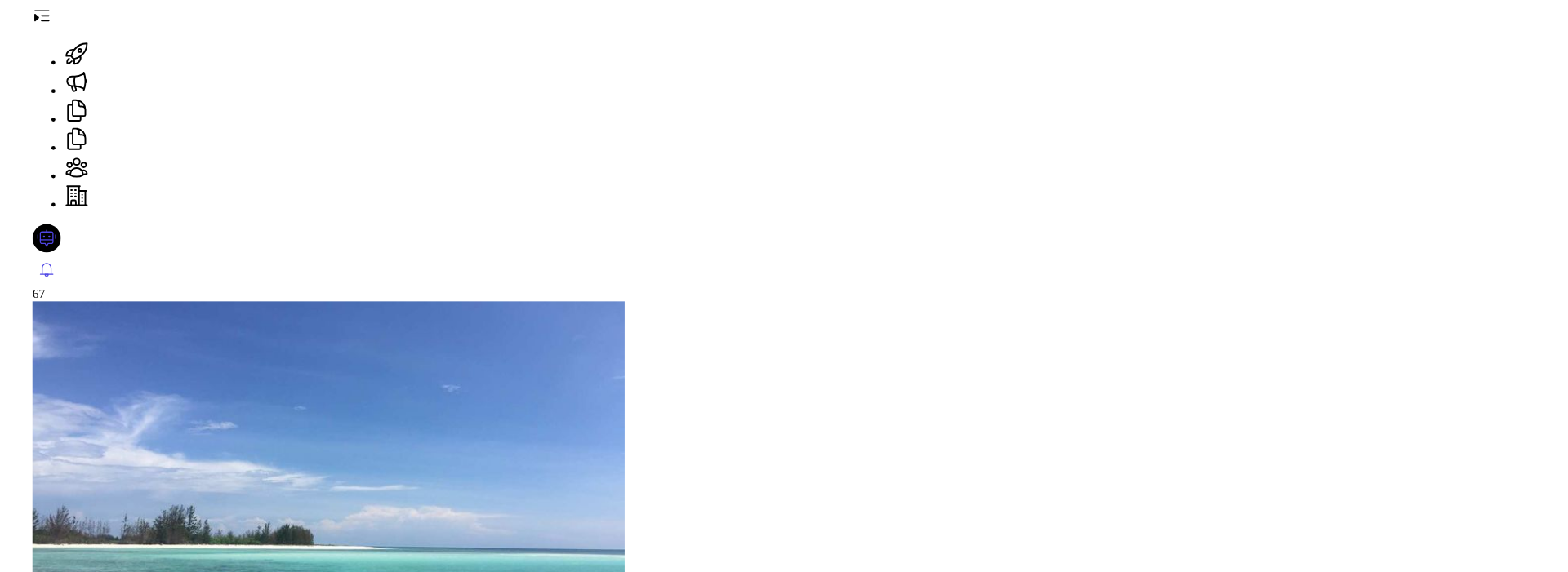 scroll, scrollTop: 779, scrollLeft: 0, axis: vertical 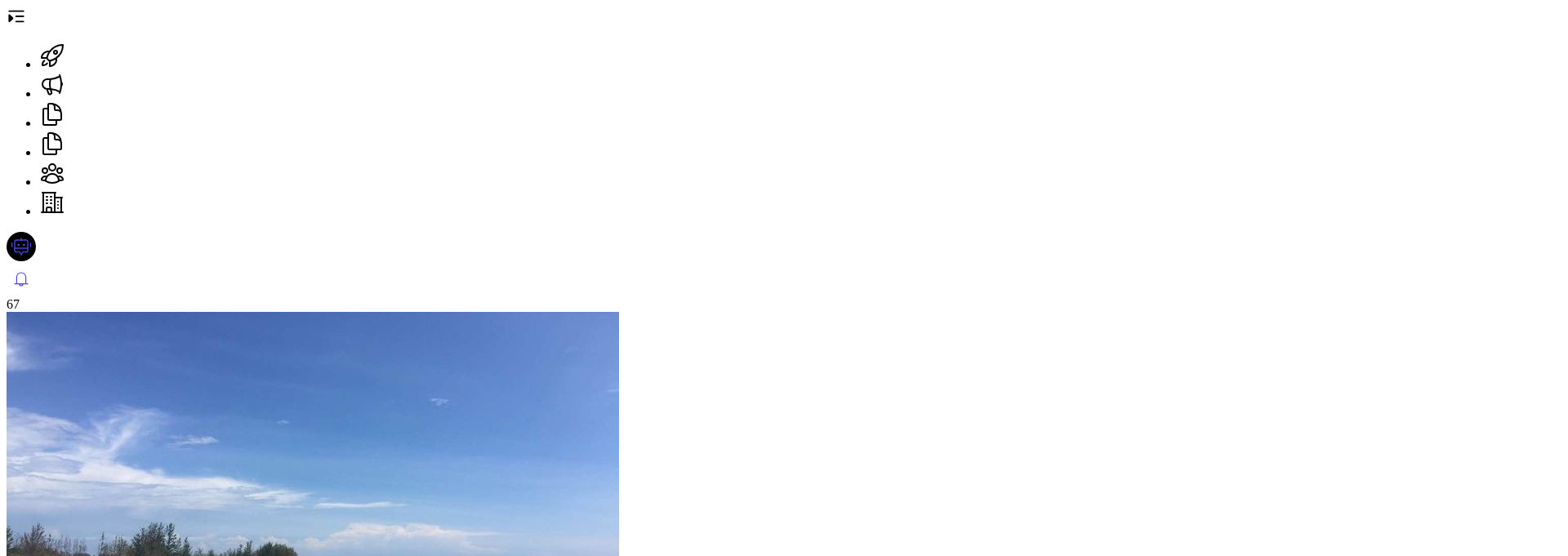 click at bounding box center [415, 11581] 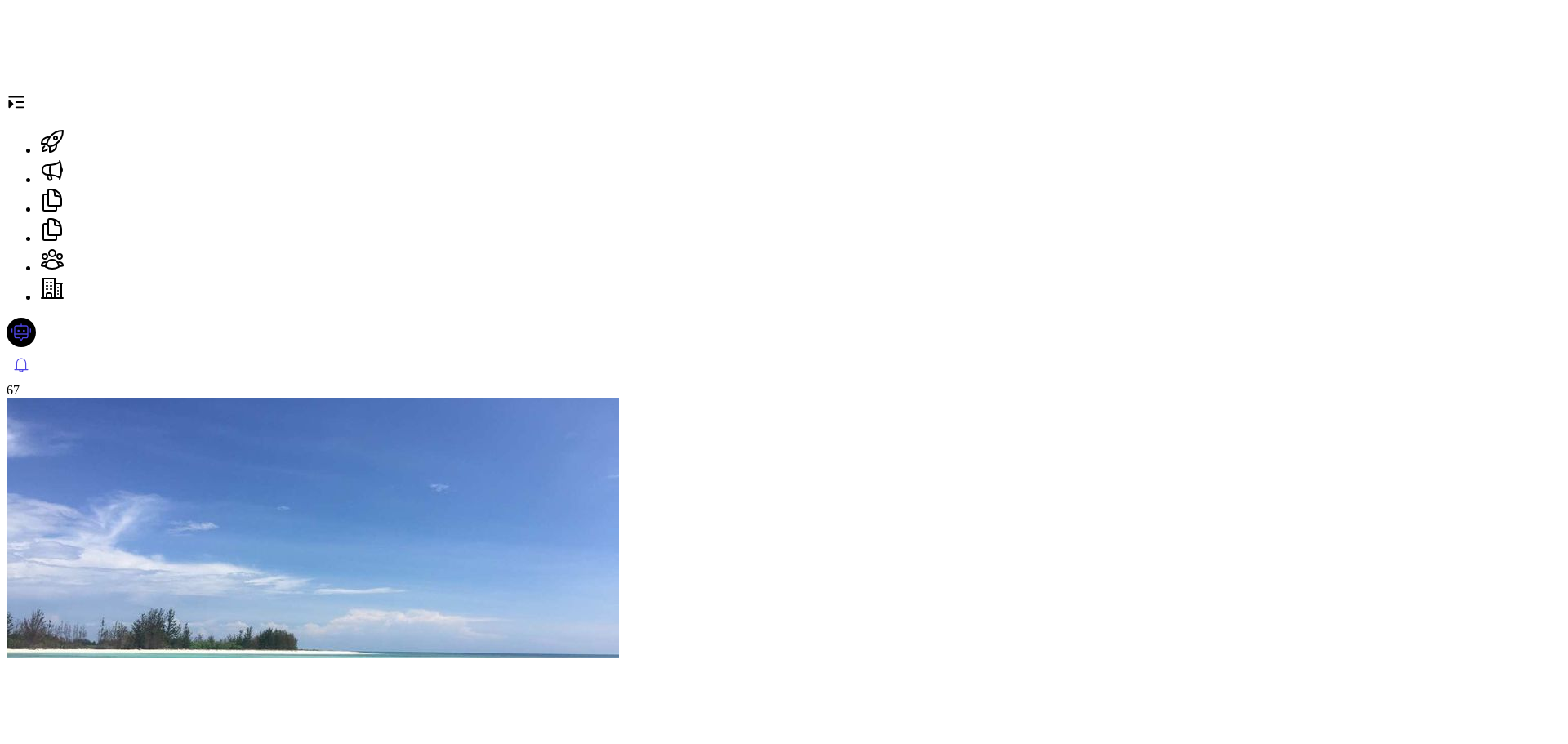 scroll, scrollTop: 644, scrollLeft: 0, axis: vertical 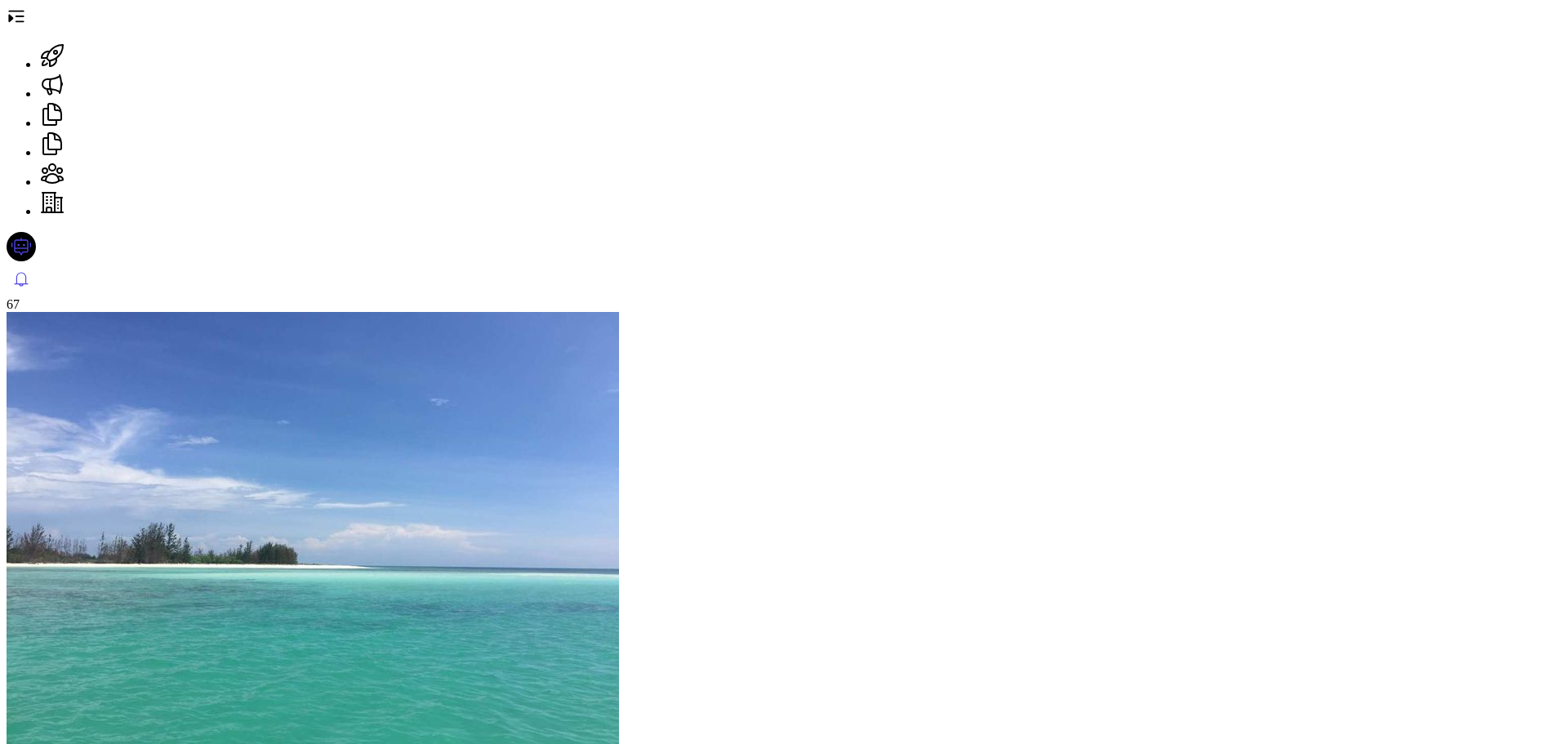 click at bounding box center (415, 11585) 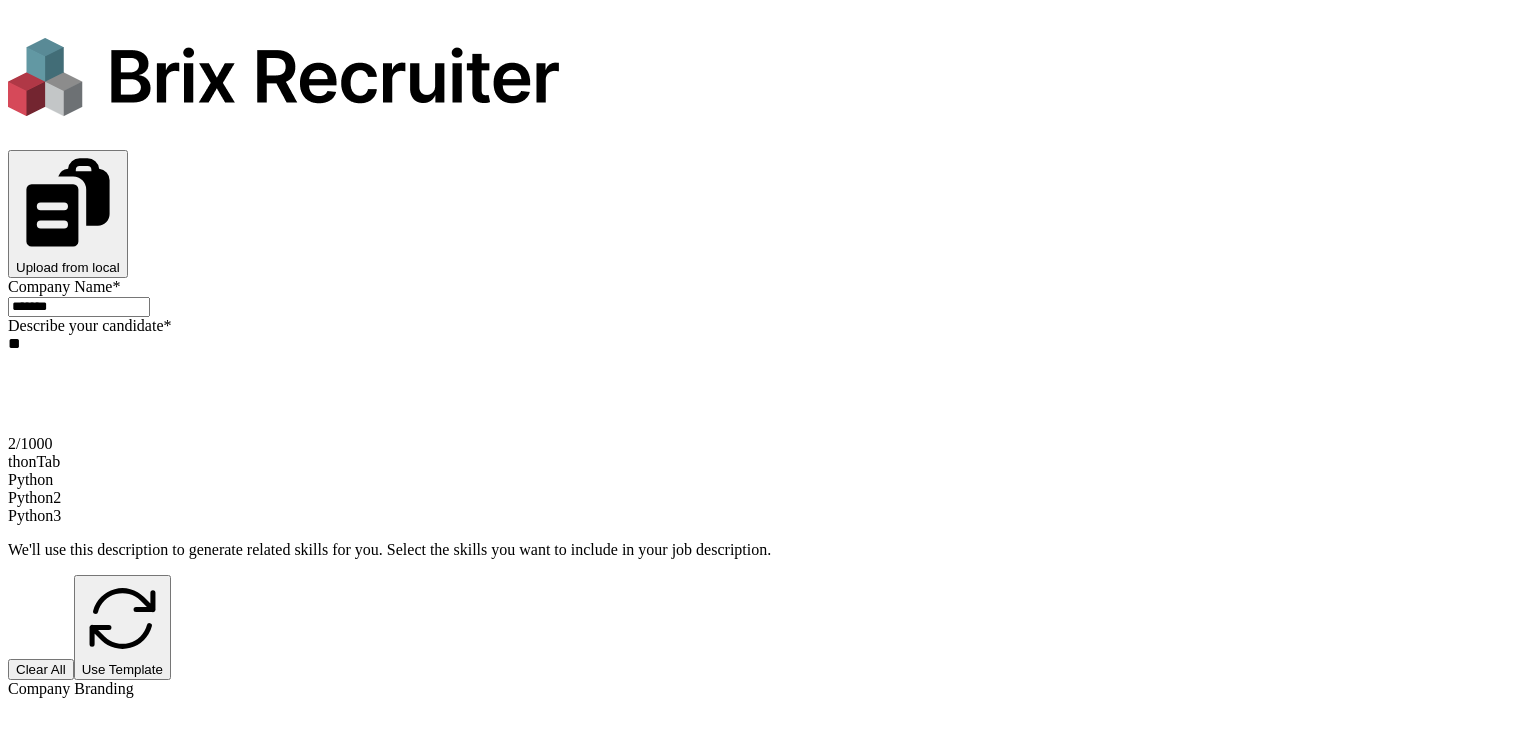 scroll, scrollTop: 0, scrollLeft: 0, axis: both 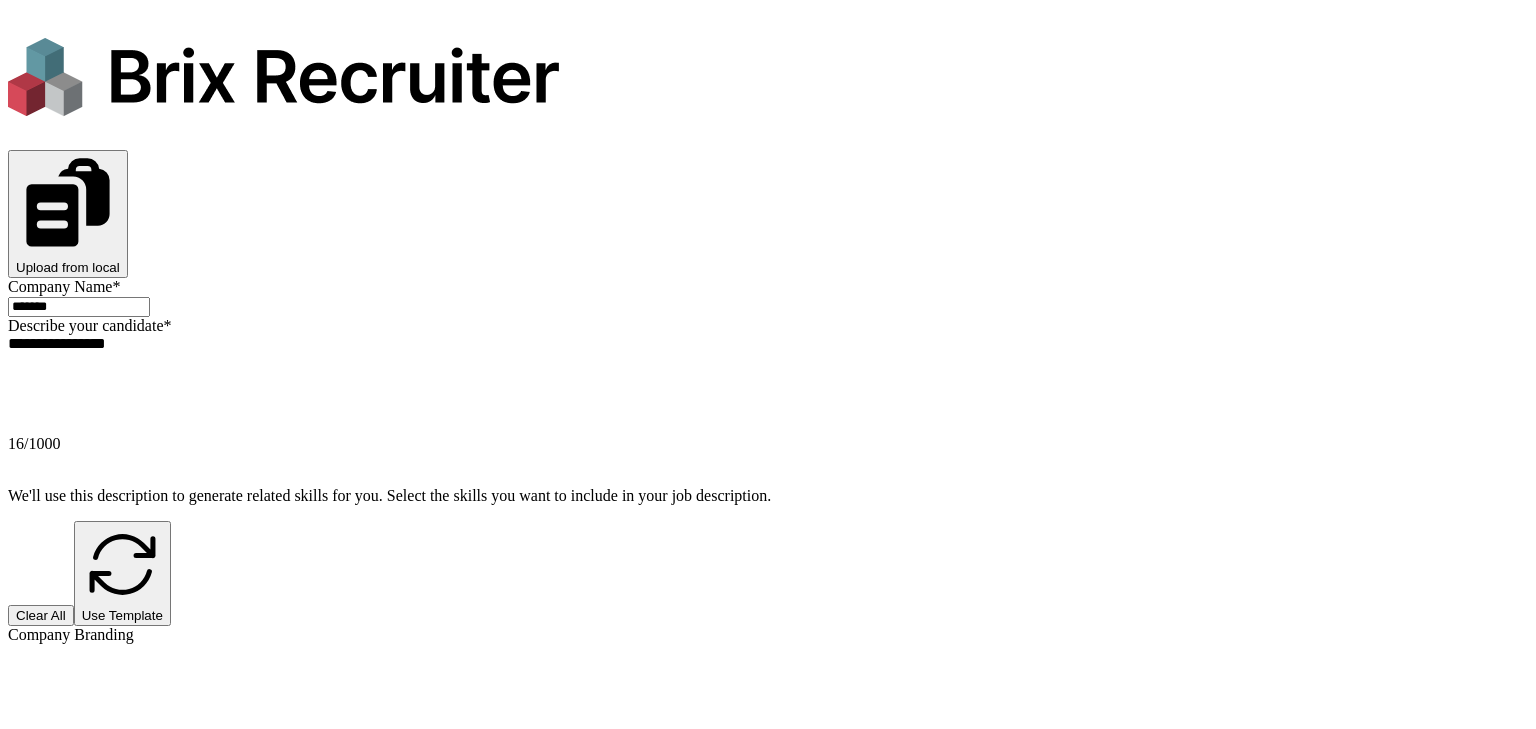 click on "Generate" at bounding box center (54, 2665) 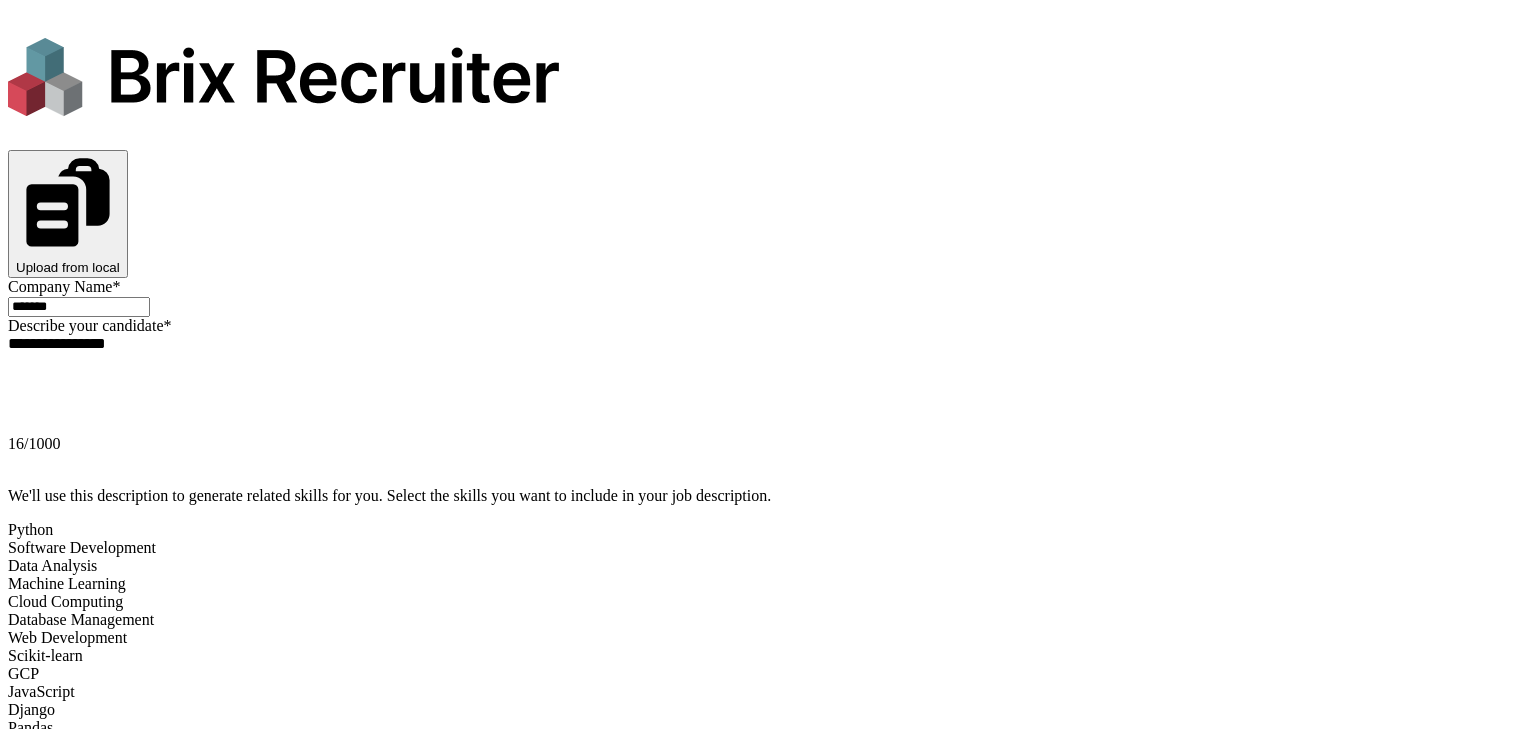 click on "Publish Jobs For Free" at bounding box center [160, 4534] 